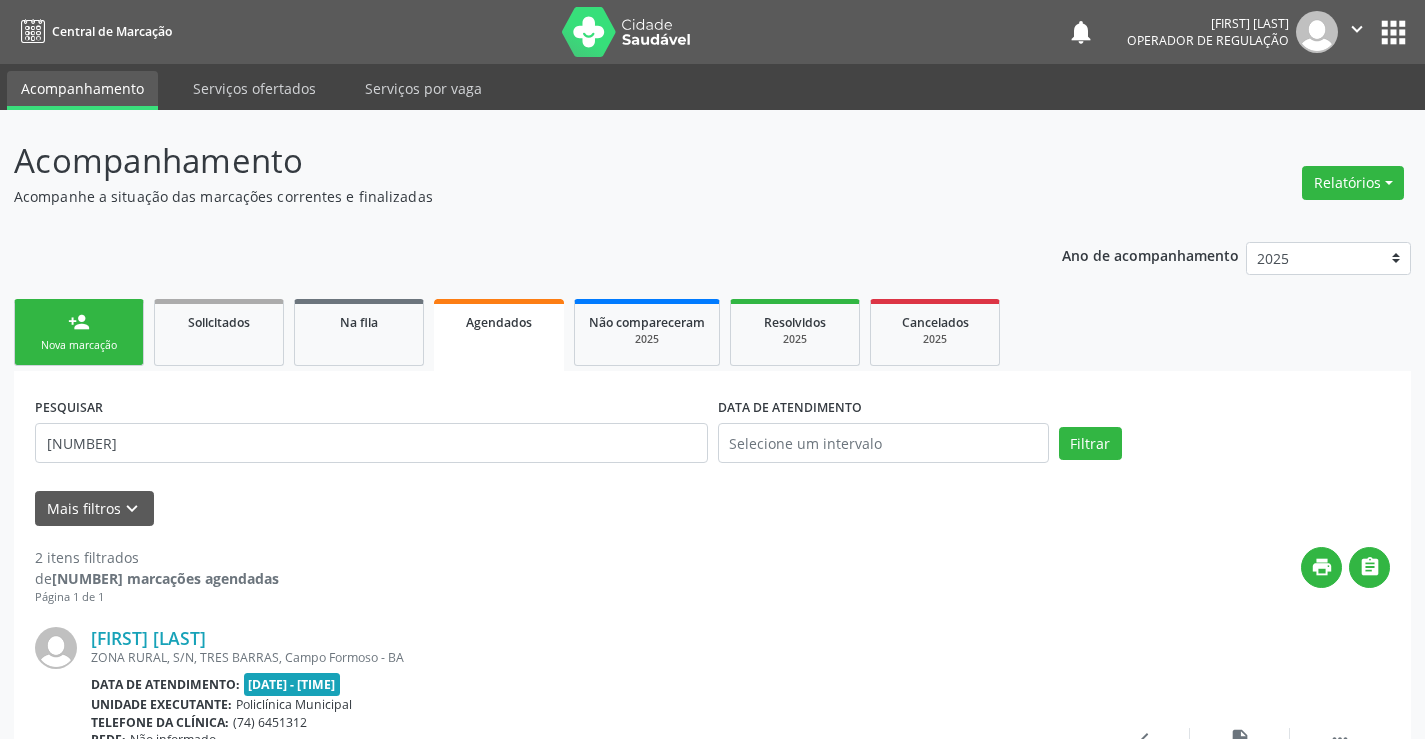 scroll, scrollTop: 0, scrollLeft: 0, axis: both 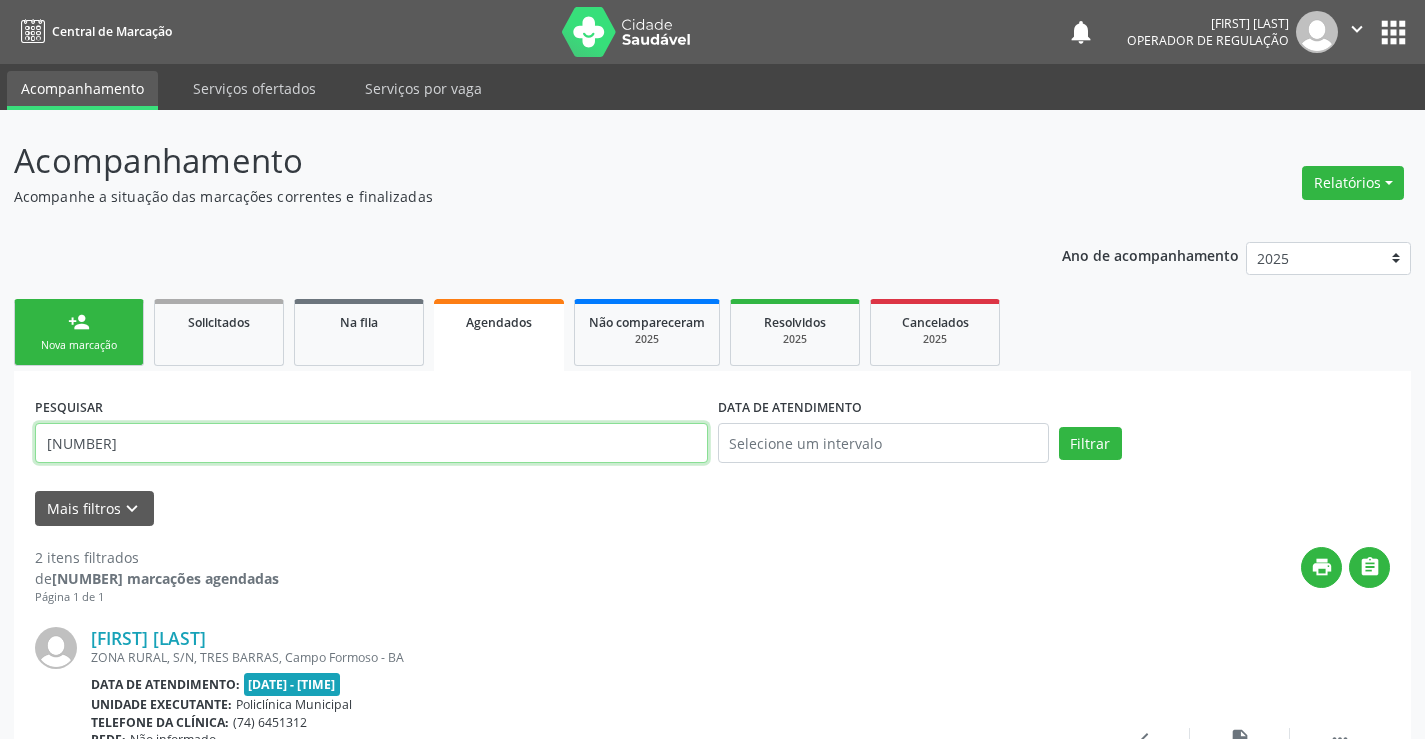 click on "[NUMBER]" at bounding box center (371, 443) 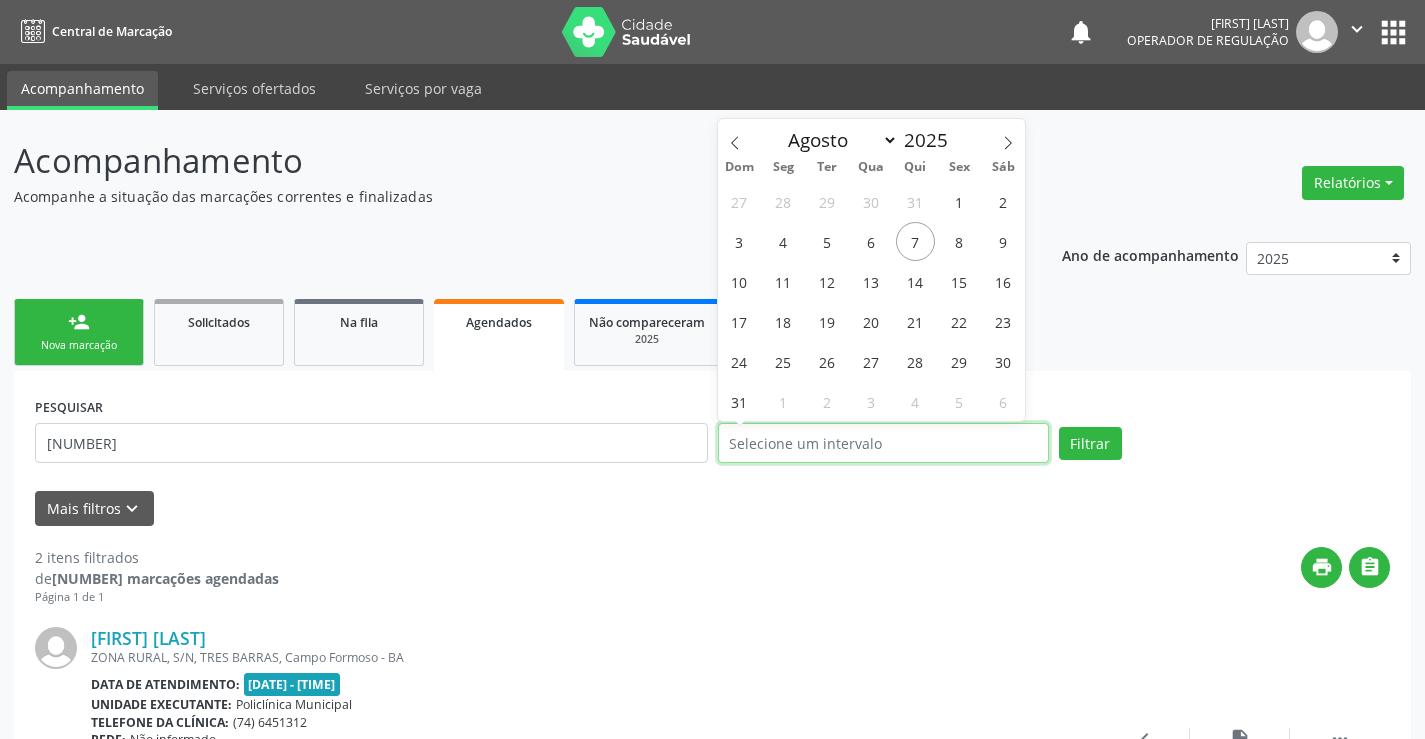 click at bounding box center [883, 443] 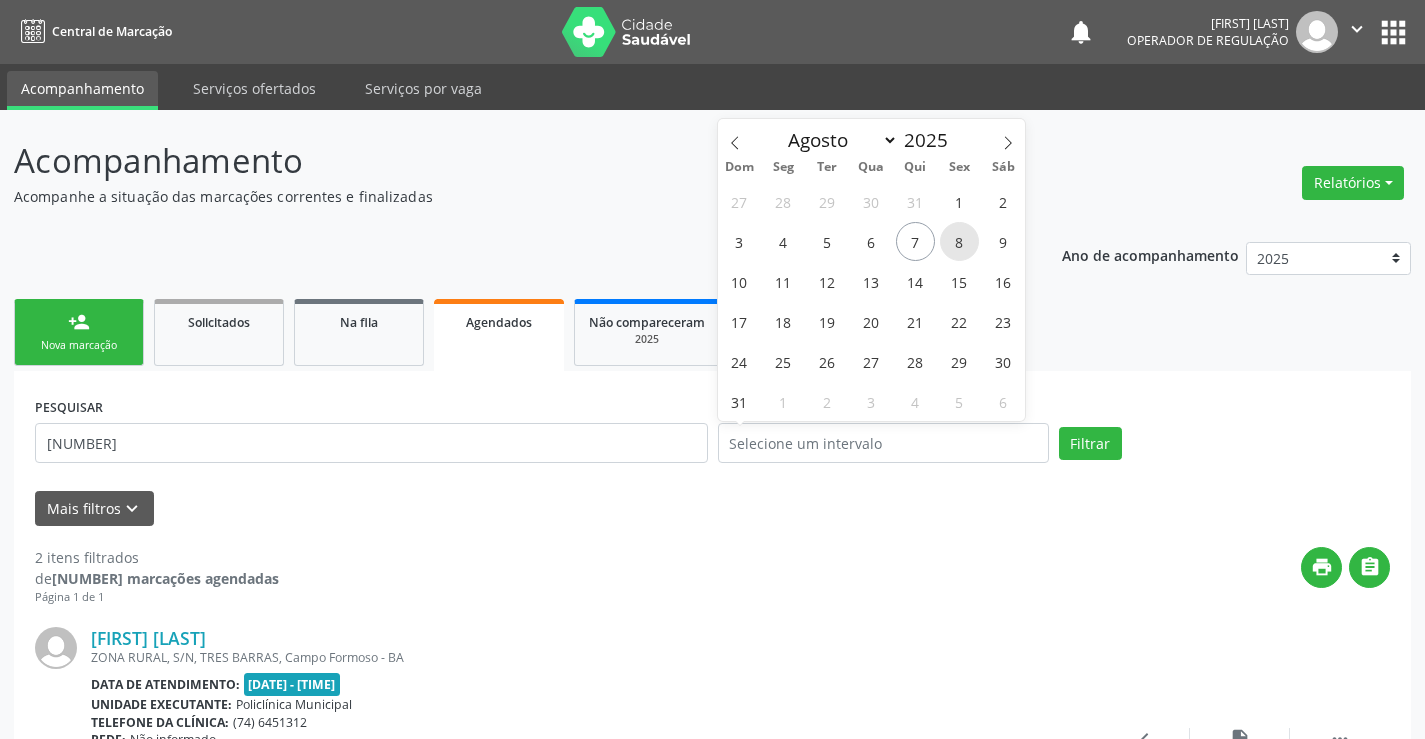 click on "8" at bounding box center (959, 241) 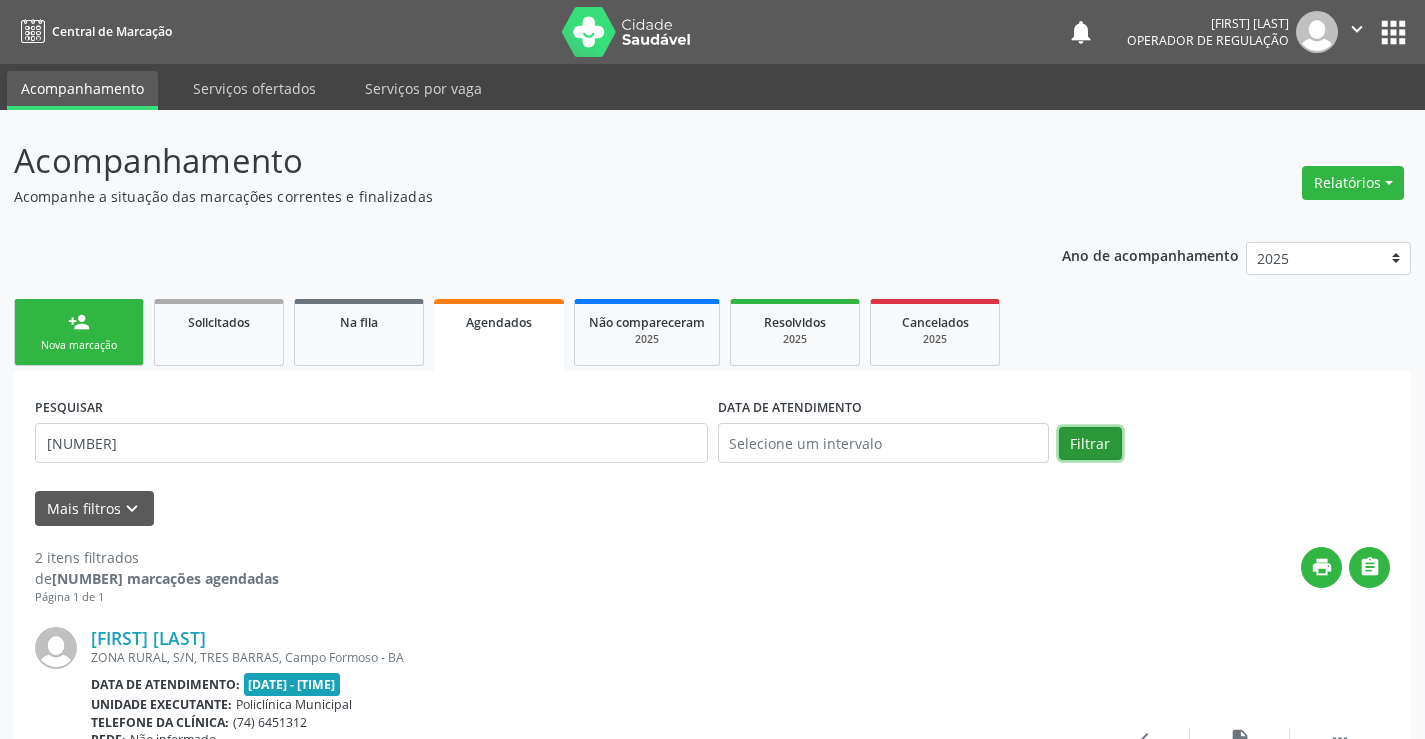 click on "Filtrar" at bounding box center (1090, 444) 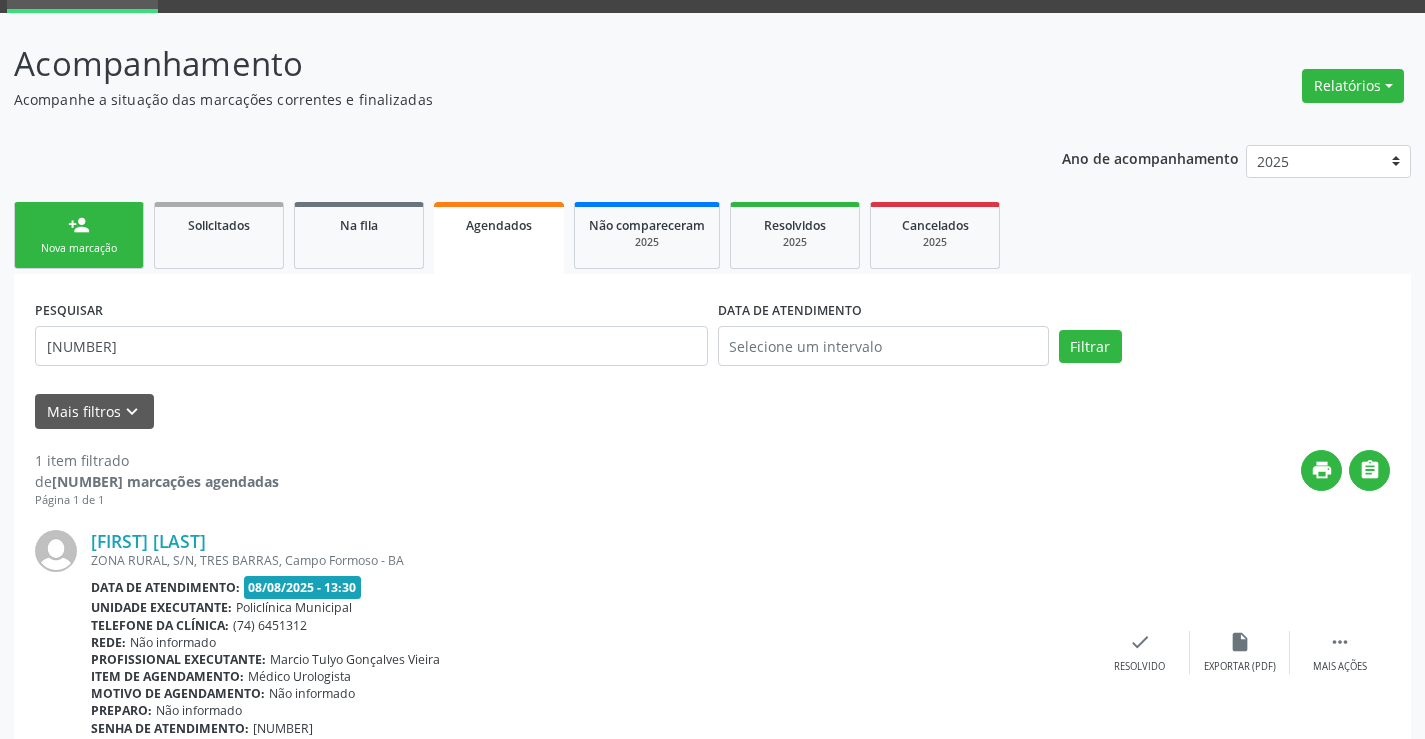 scroll, scrollTop: 189, scrollLeft: 0, axis: vertical 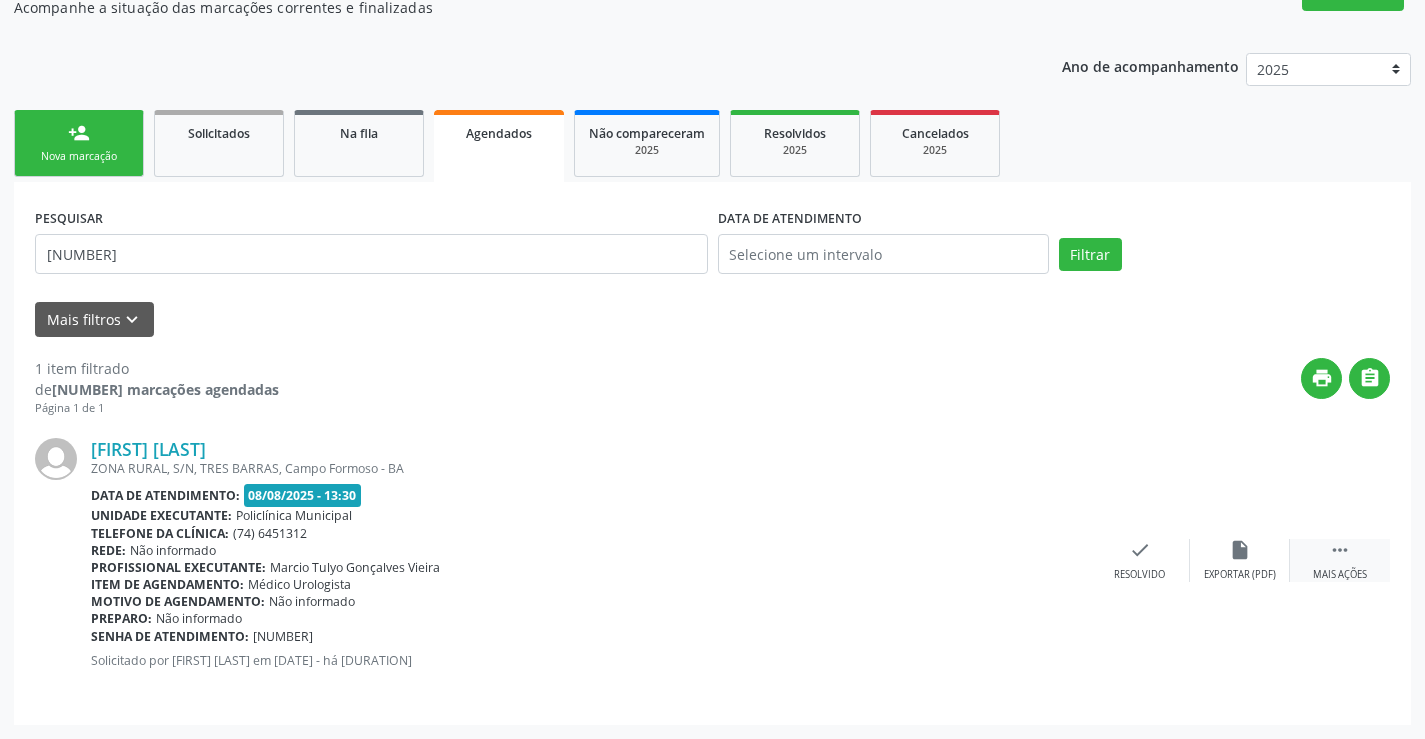 click on "" at bounding box center (1340, 550) 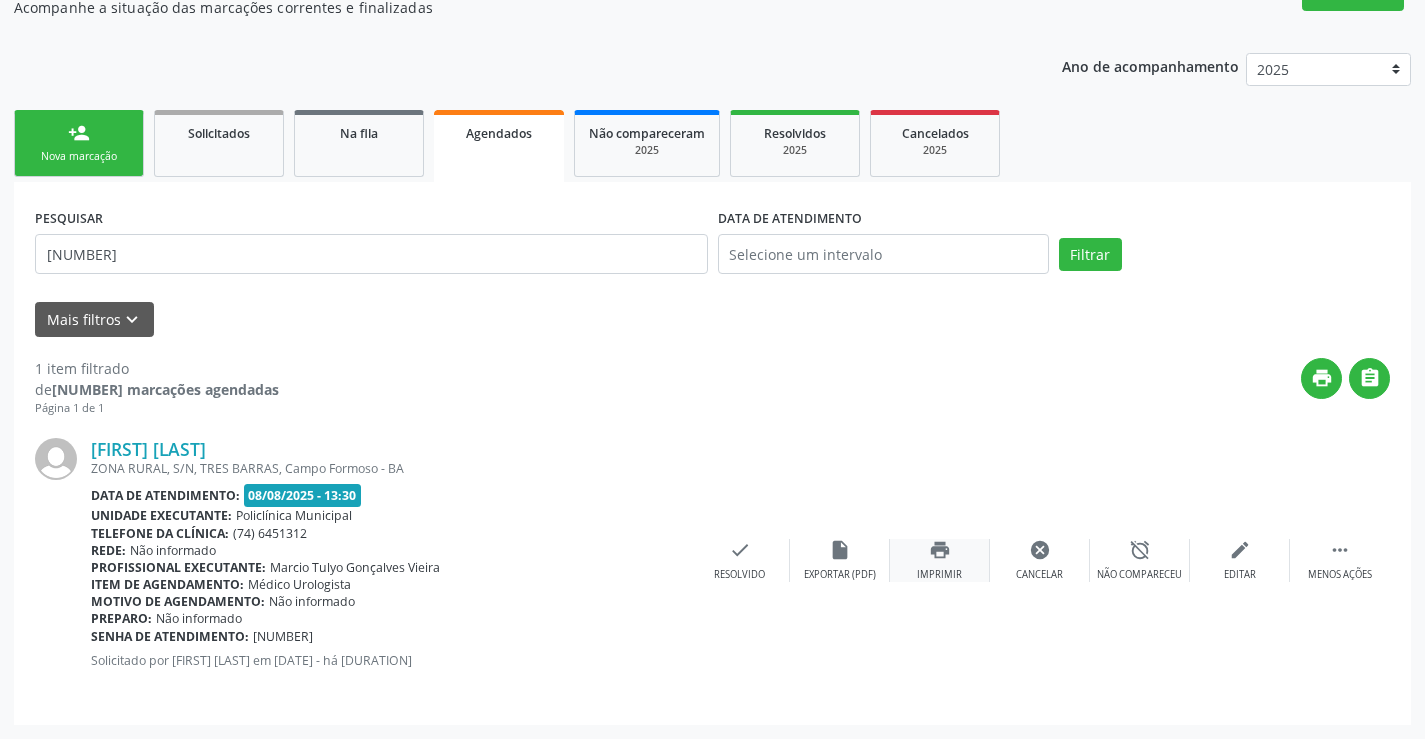 click on "print
Imprimir" at bounding box center [940, 560] 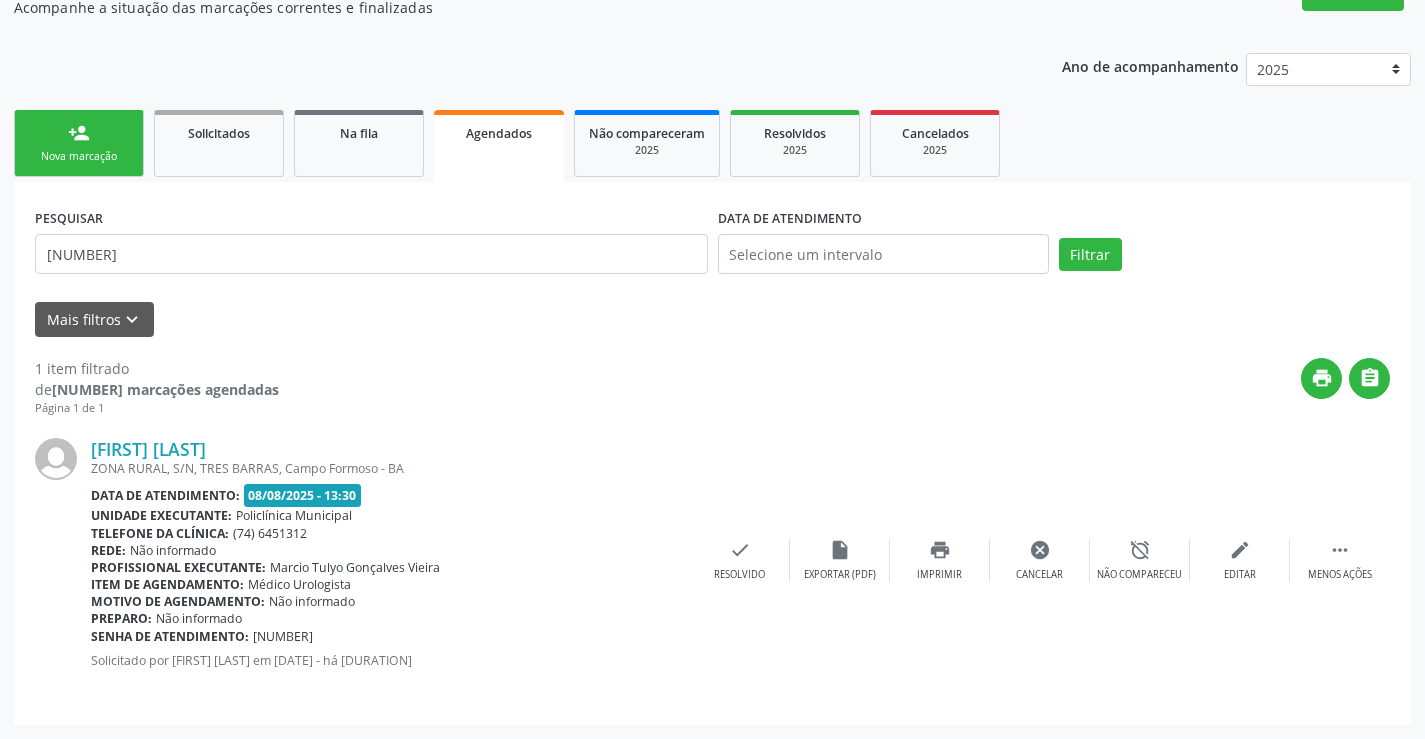scroll, scrollTop: 0, scrollLeft: 0, axis: both 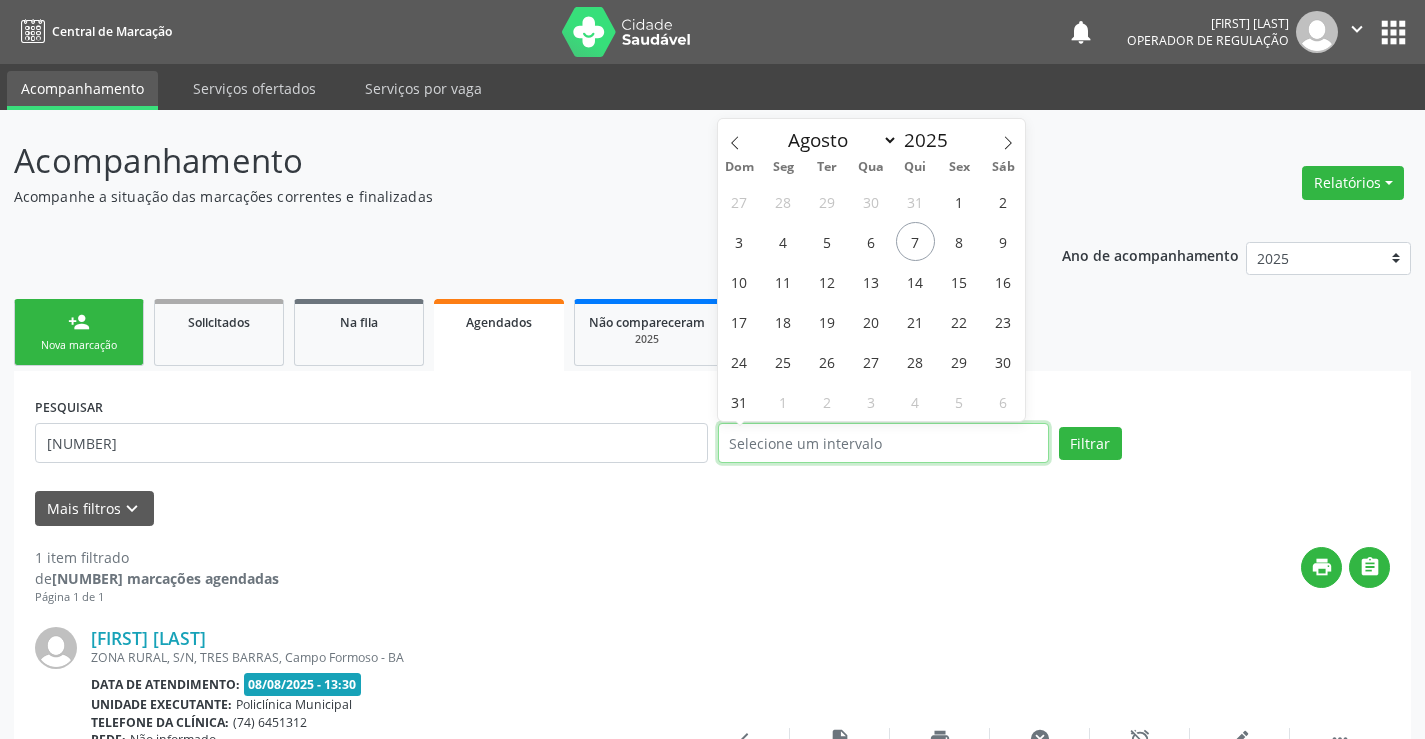 click at bounding box center (883, 443) 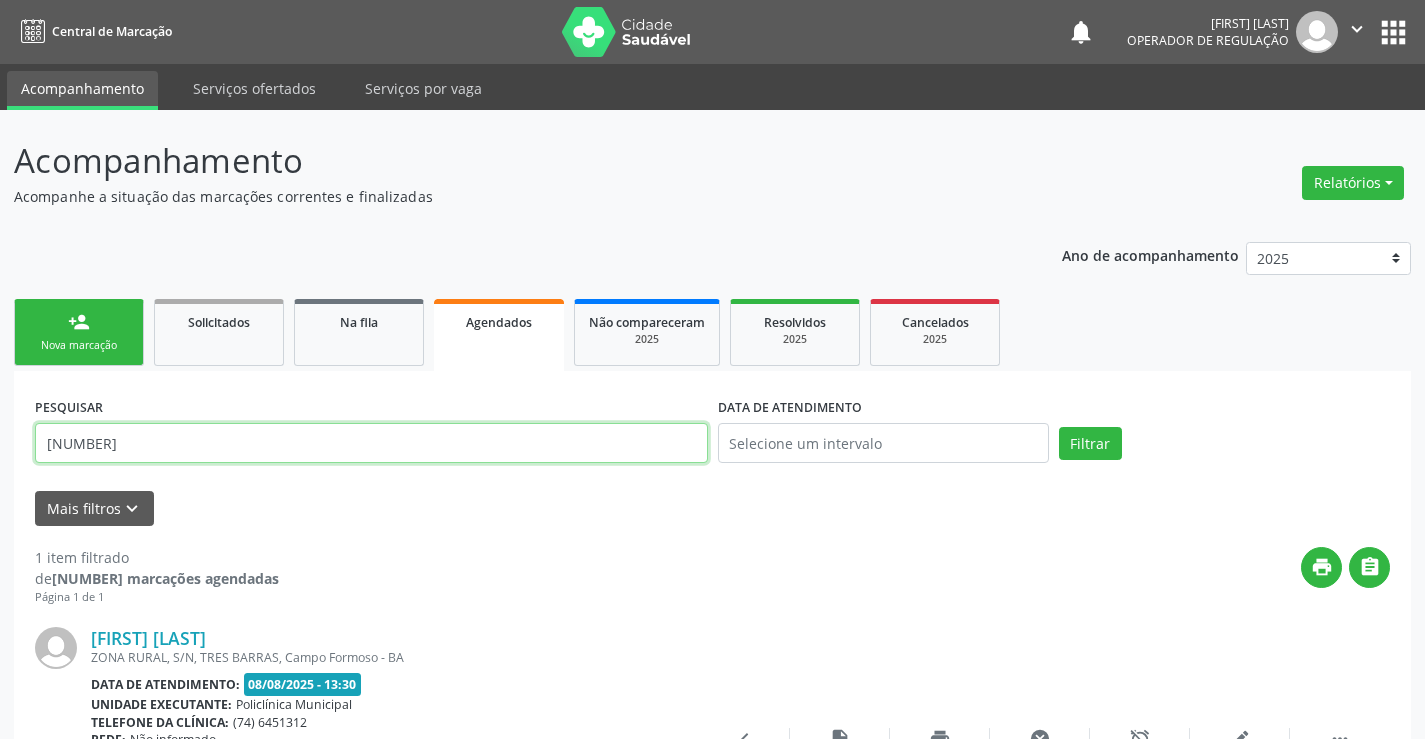 click on "[NUMBER]" at bounding box center [371, 443] 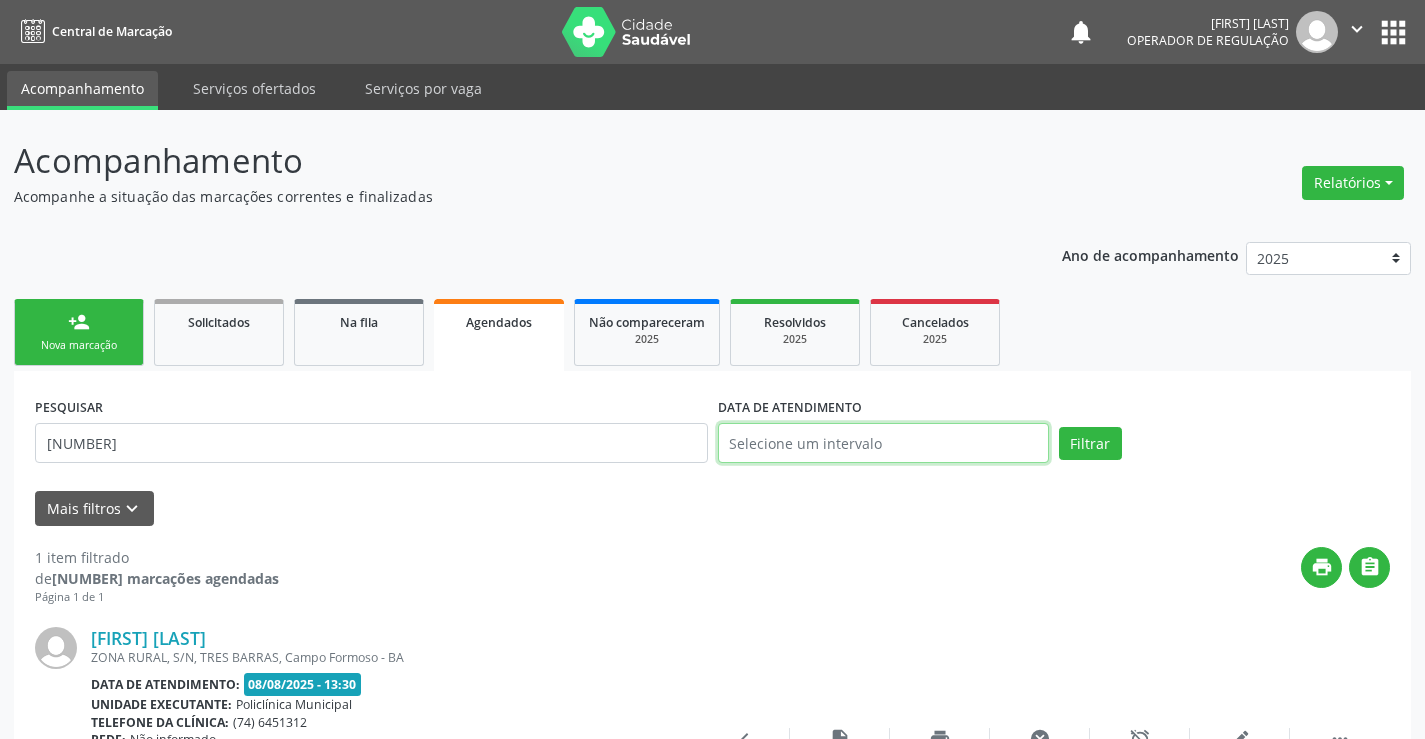 click at bounding box center [883, 443] 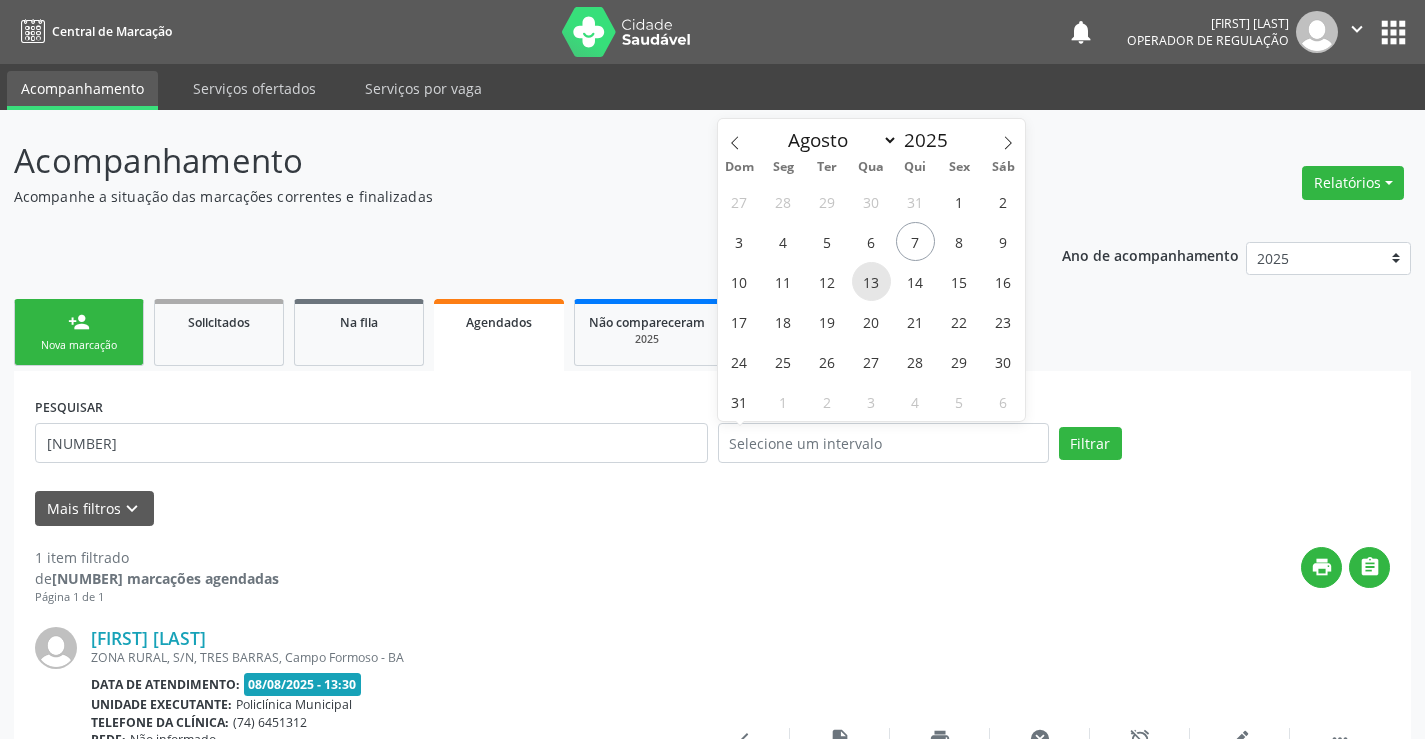 click on "13" at bounding box center (871, 281) 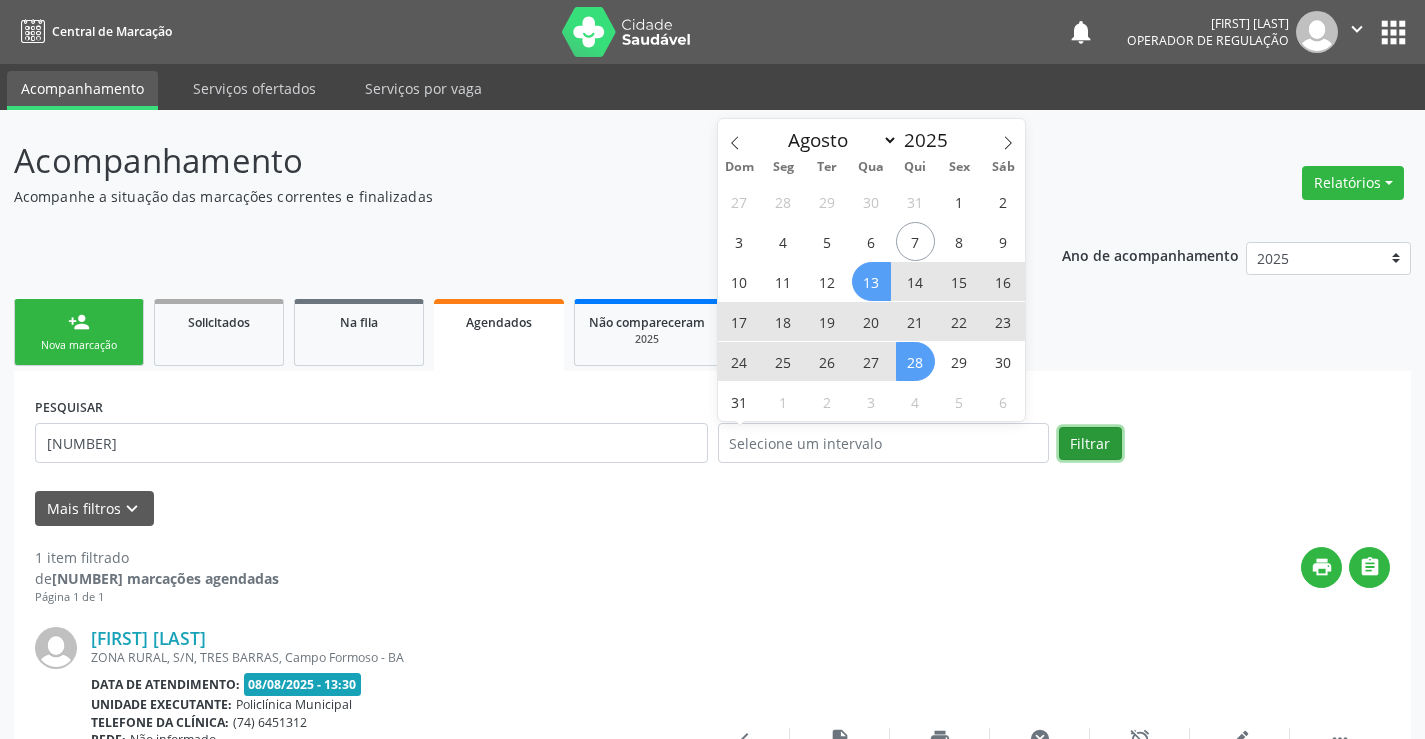 click on "Filtrar" at bounding box center (1090, 444) 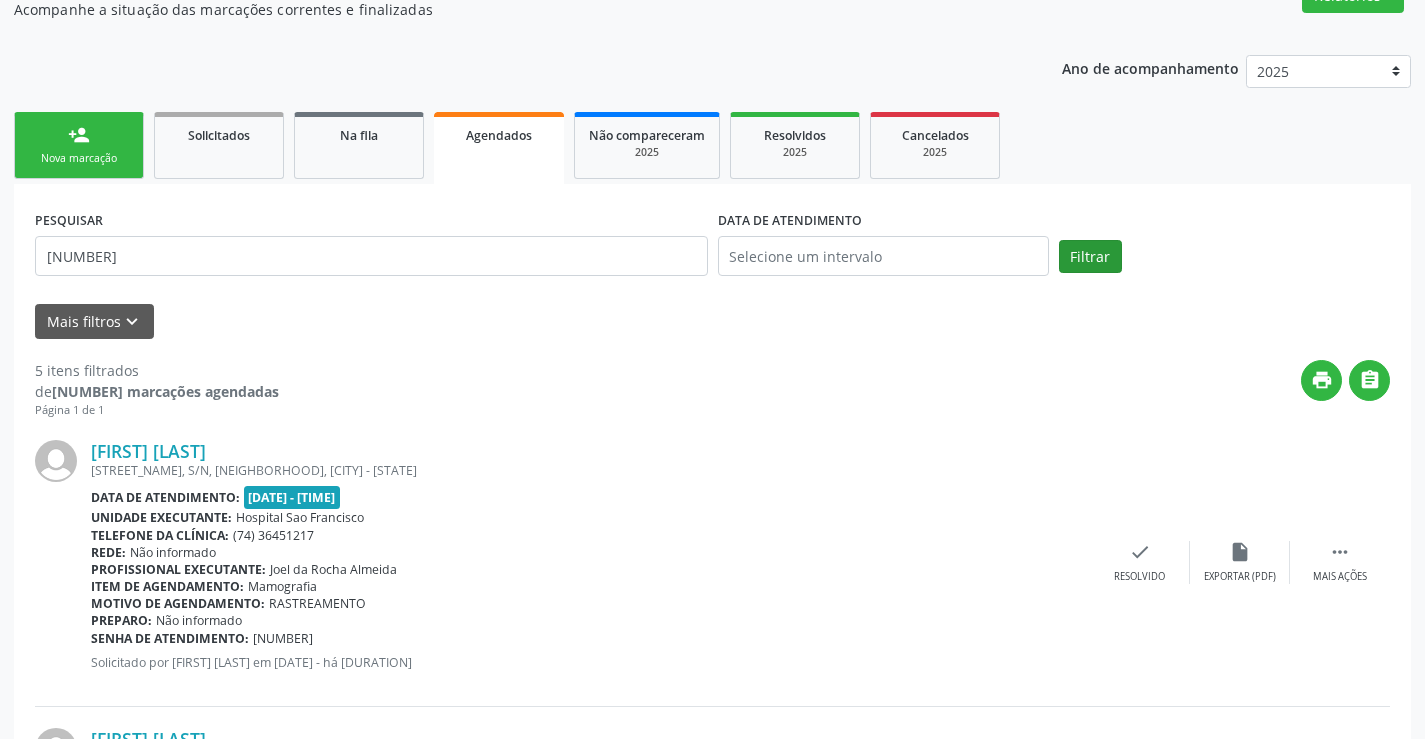 scroll, scrollTop: 0, scrollLeft: 0, axis: both 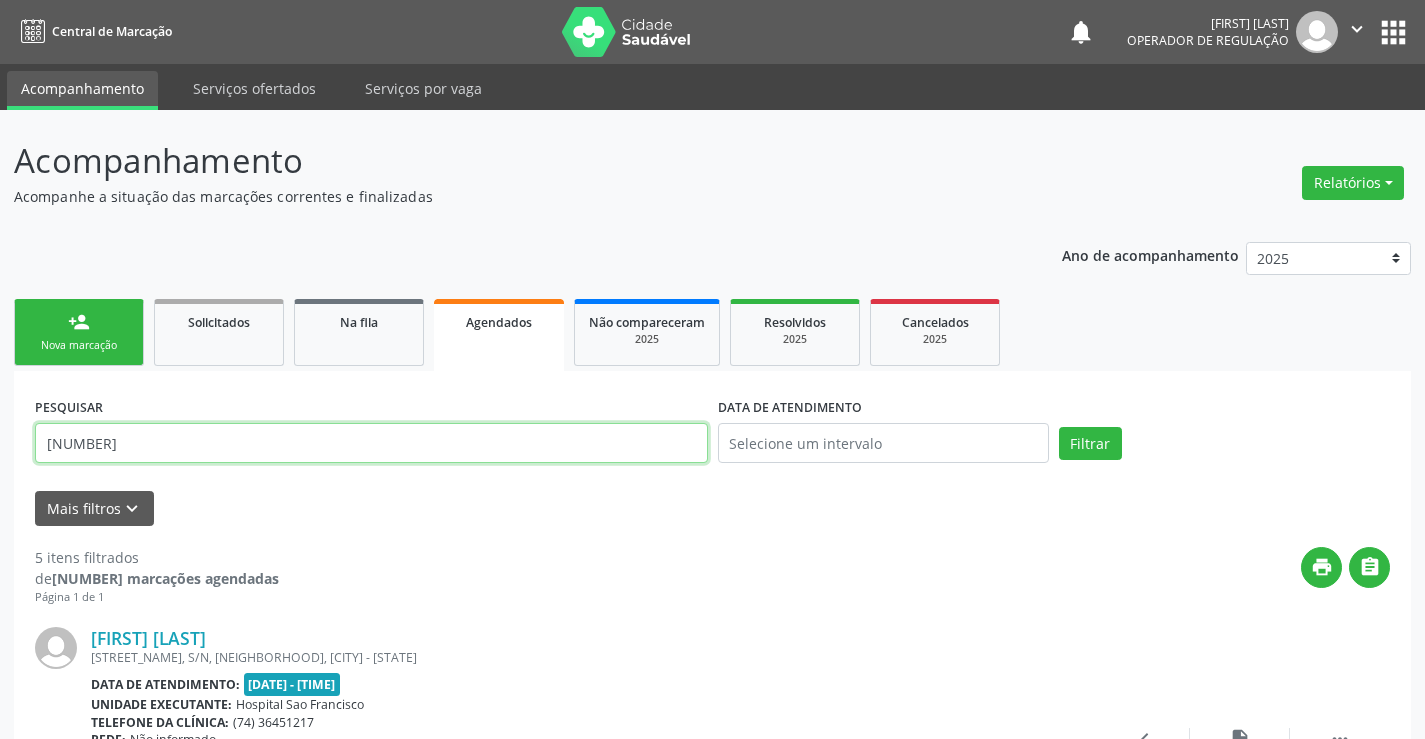 click on "[NUMBER]" at bounding box center (371, 443) 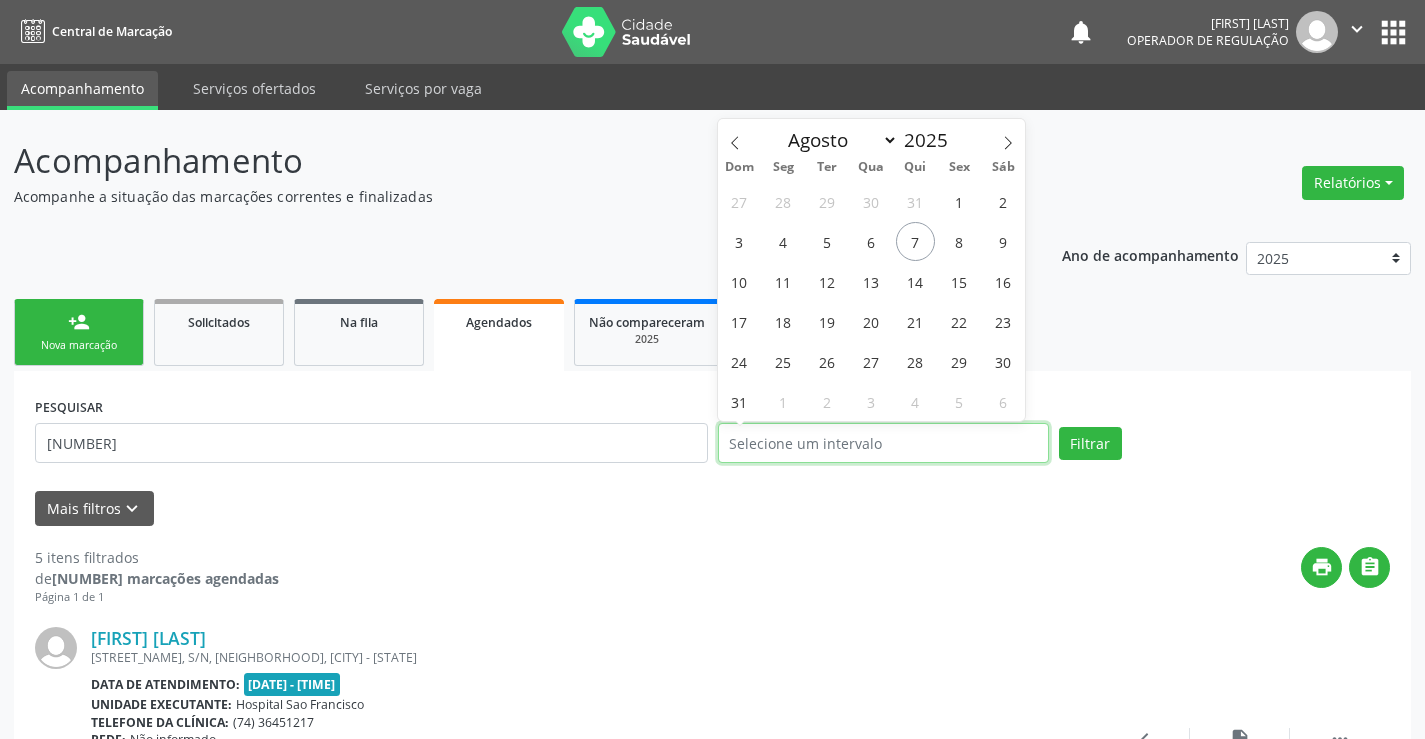 click at bounding box center (883, 443) 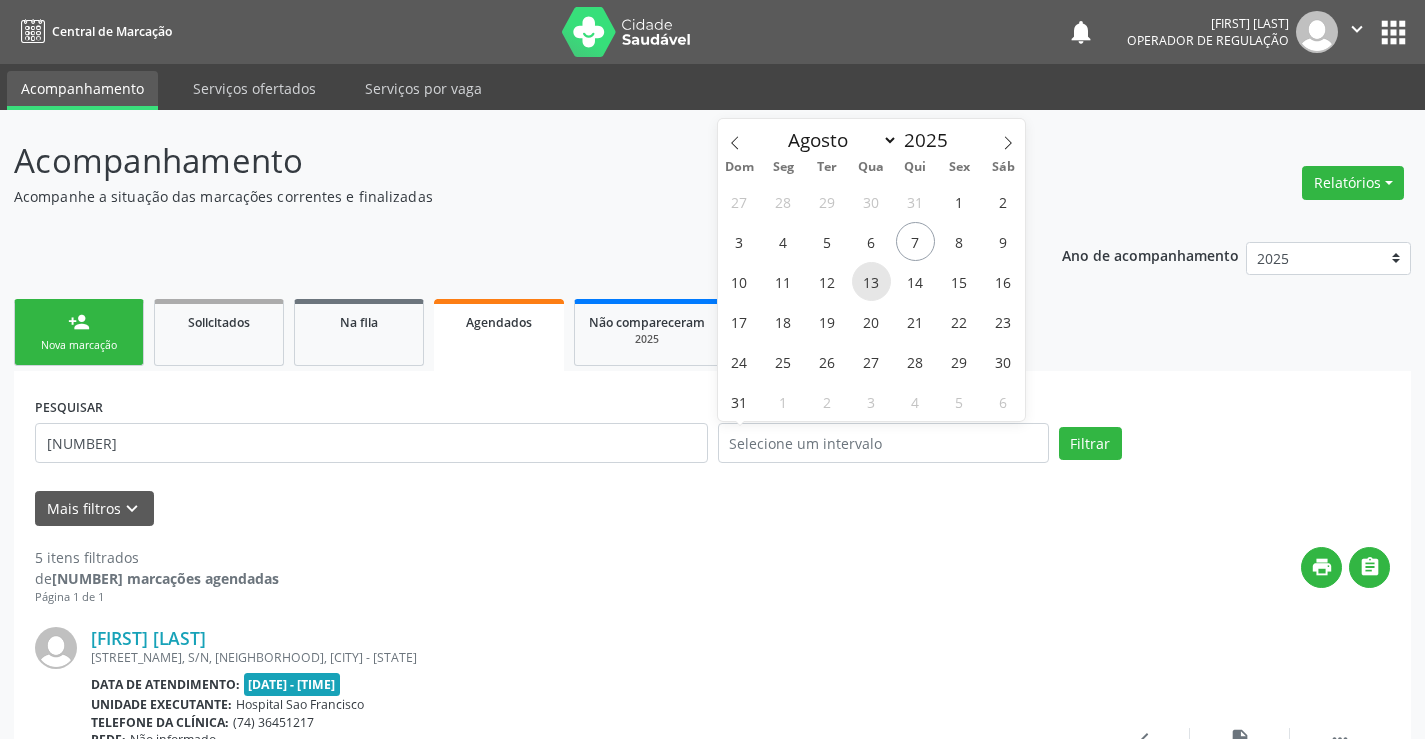 click on "13" at bounding box center [871, 281] 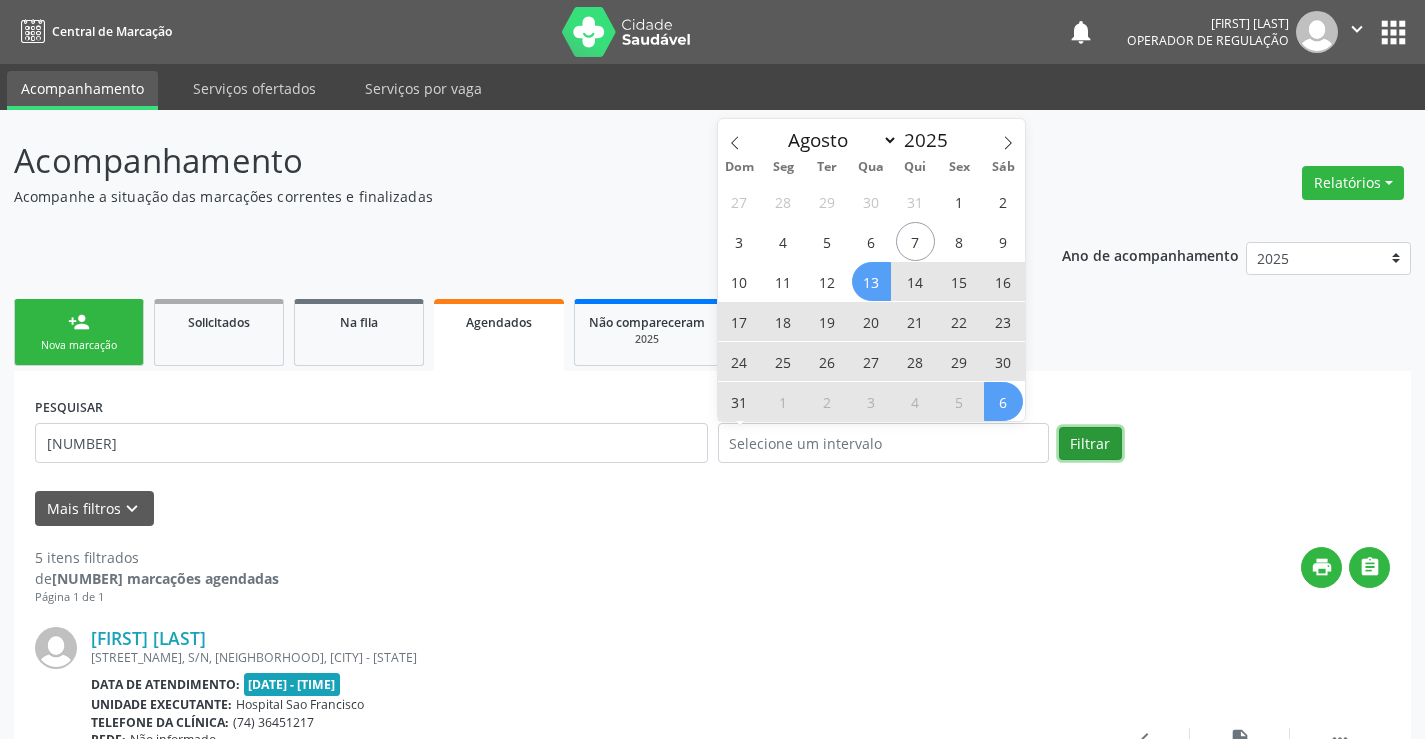 click on "Filtrar" at bounding box center [1090, 444] 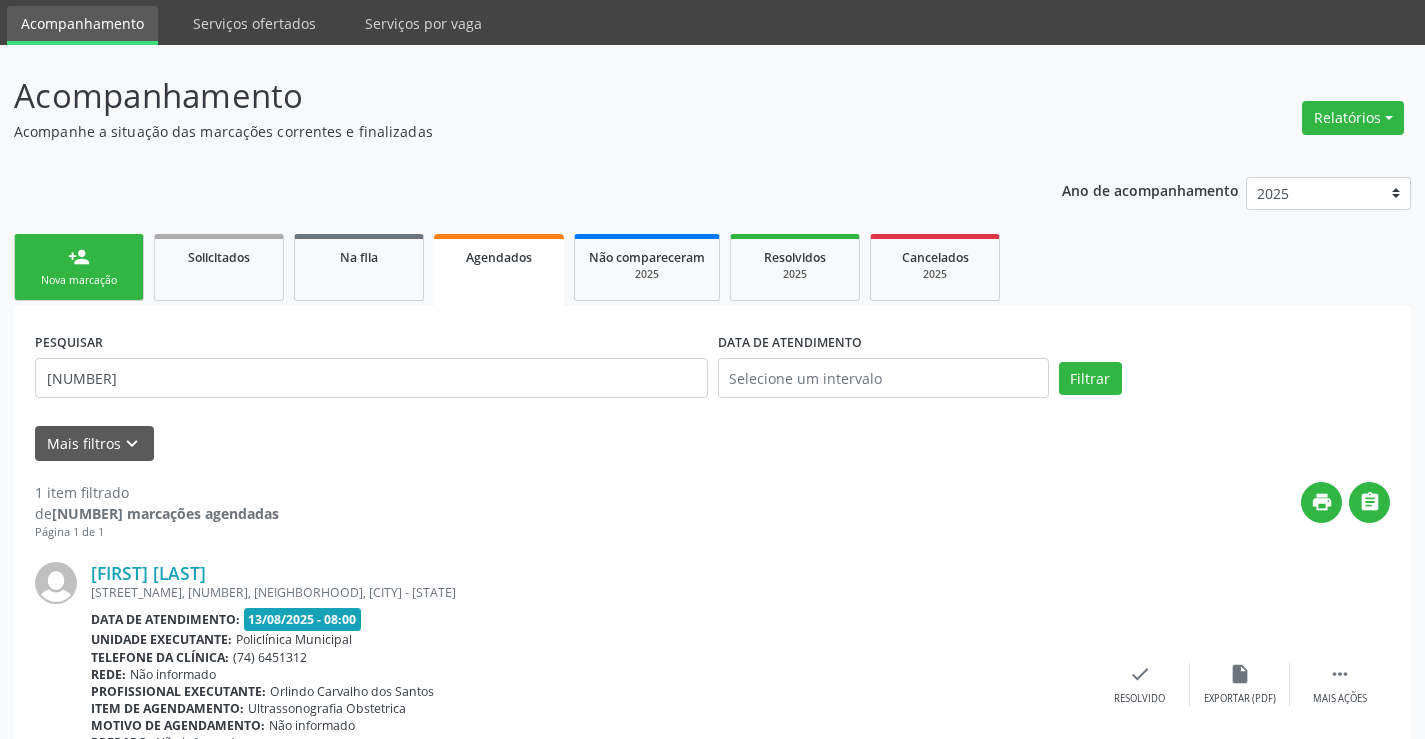 scroll, scrollTop: 100, scrollLeft: 0, axis: vertical 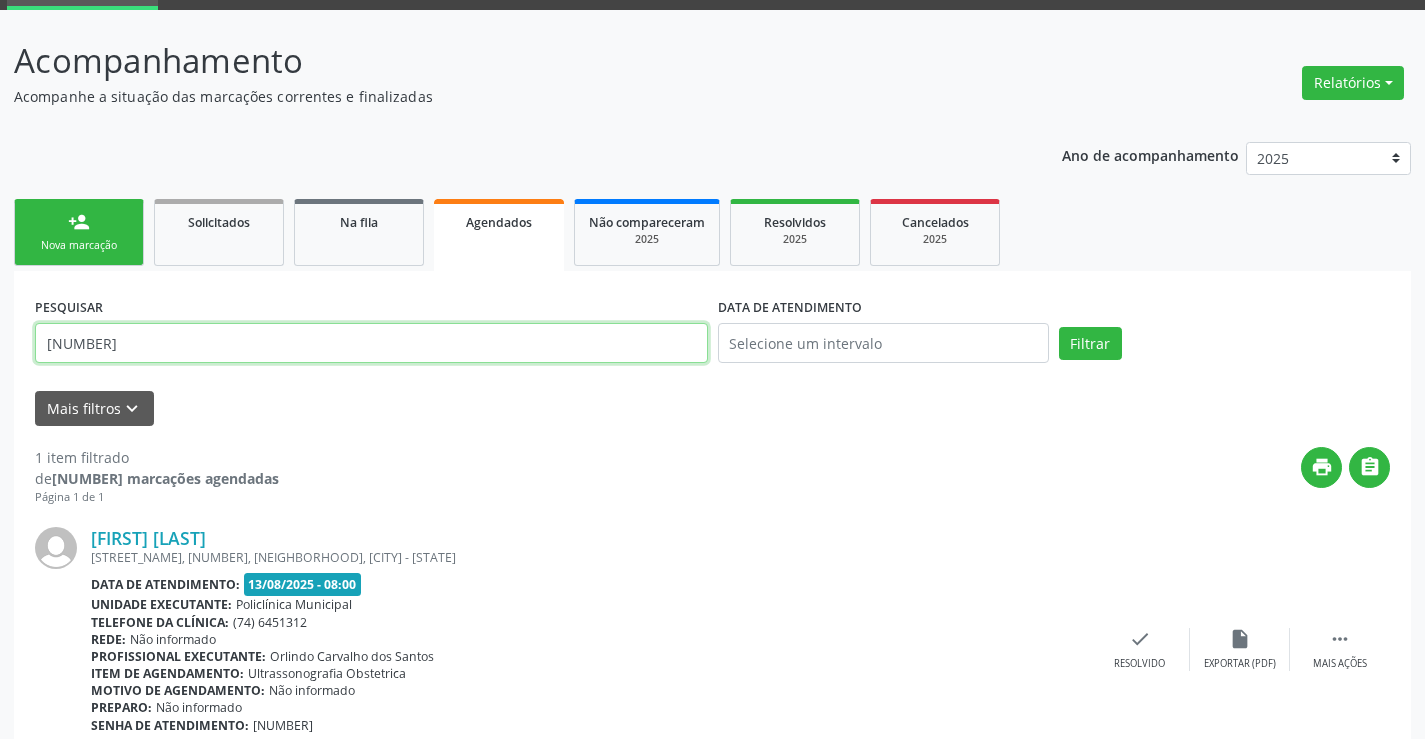 click on "[NUMBER]" at bounding box center [371, 343] 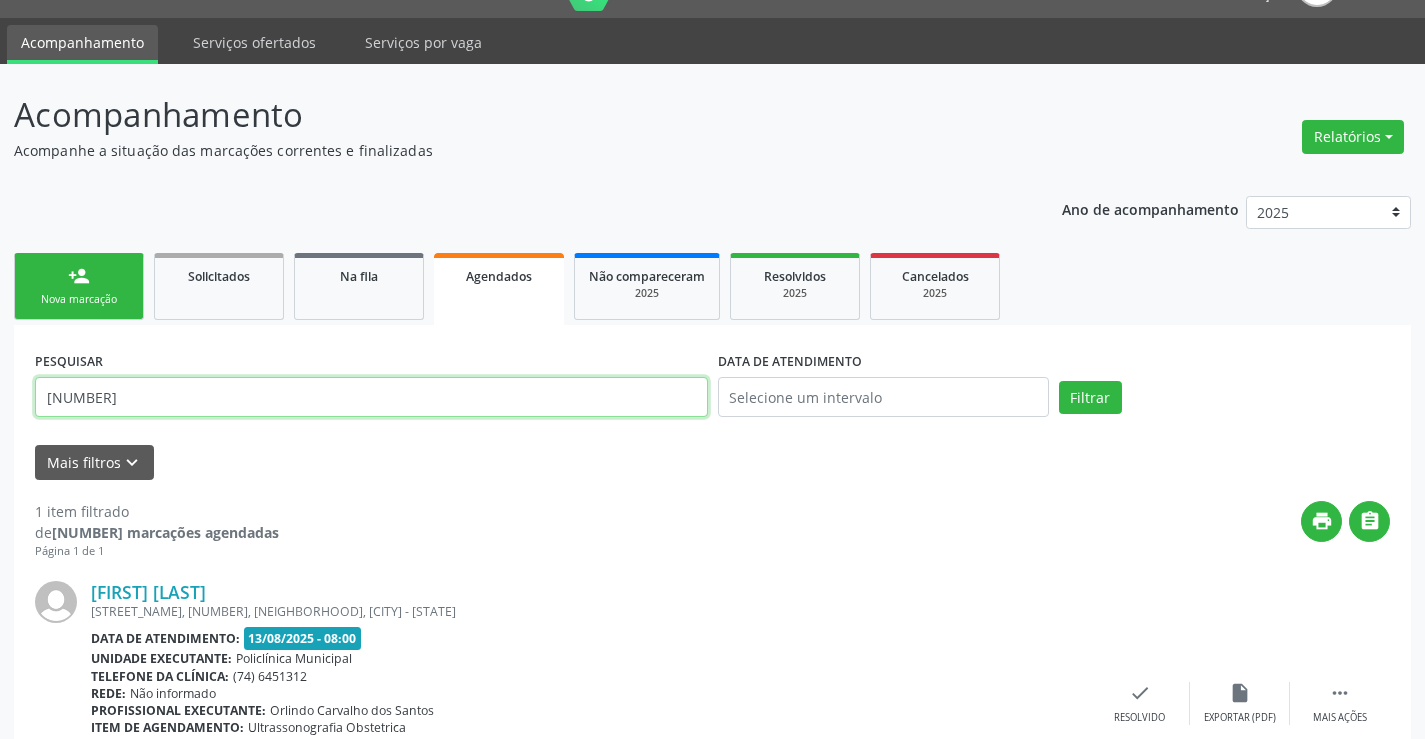 scroll, scrollTop: 0, scrollLeft: 0, axis: both 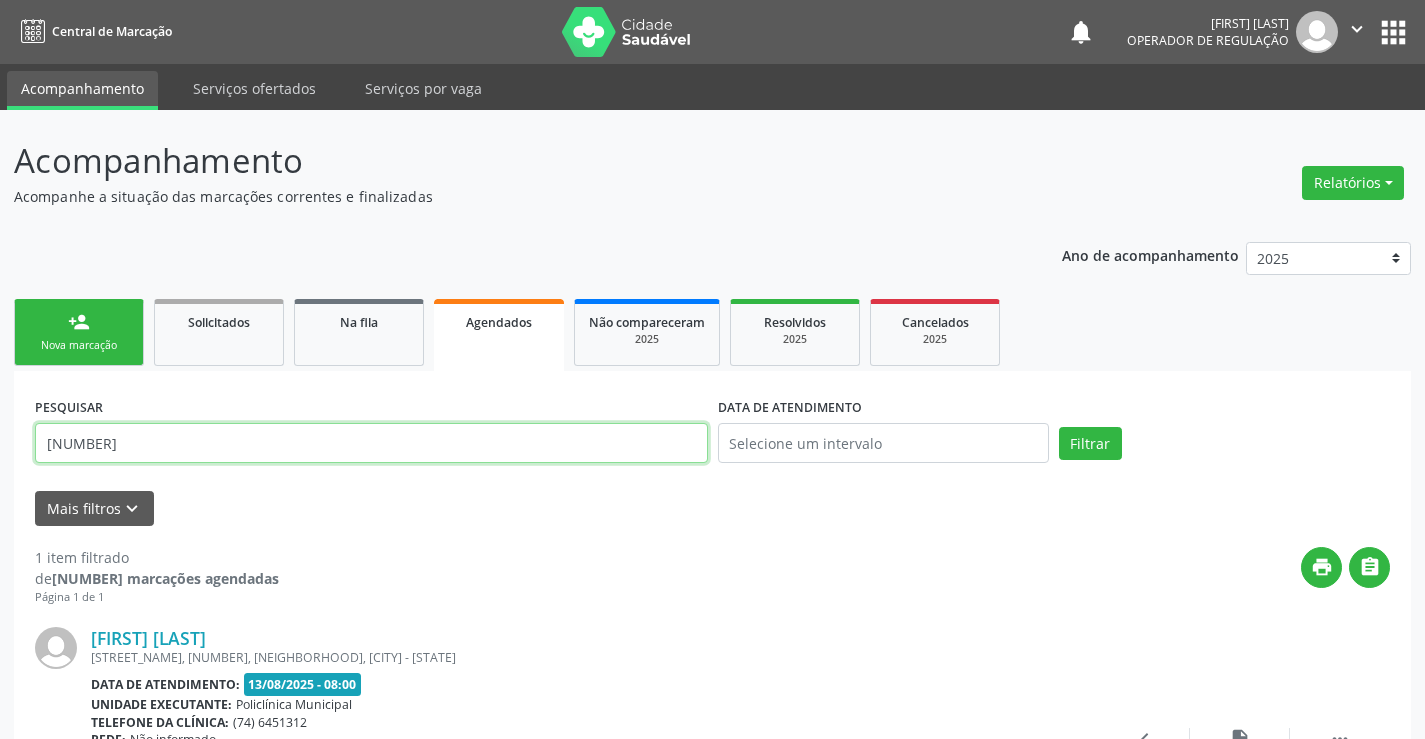 type on "[NUMBER]" 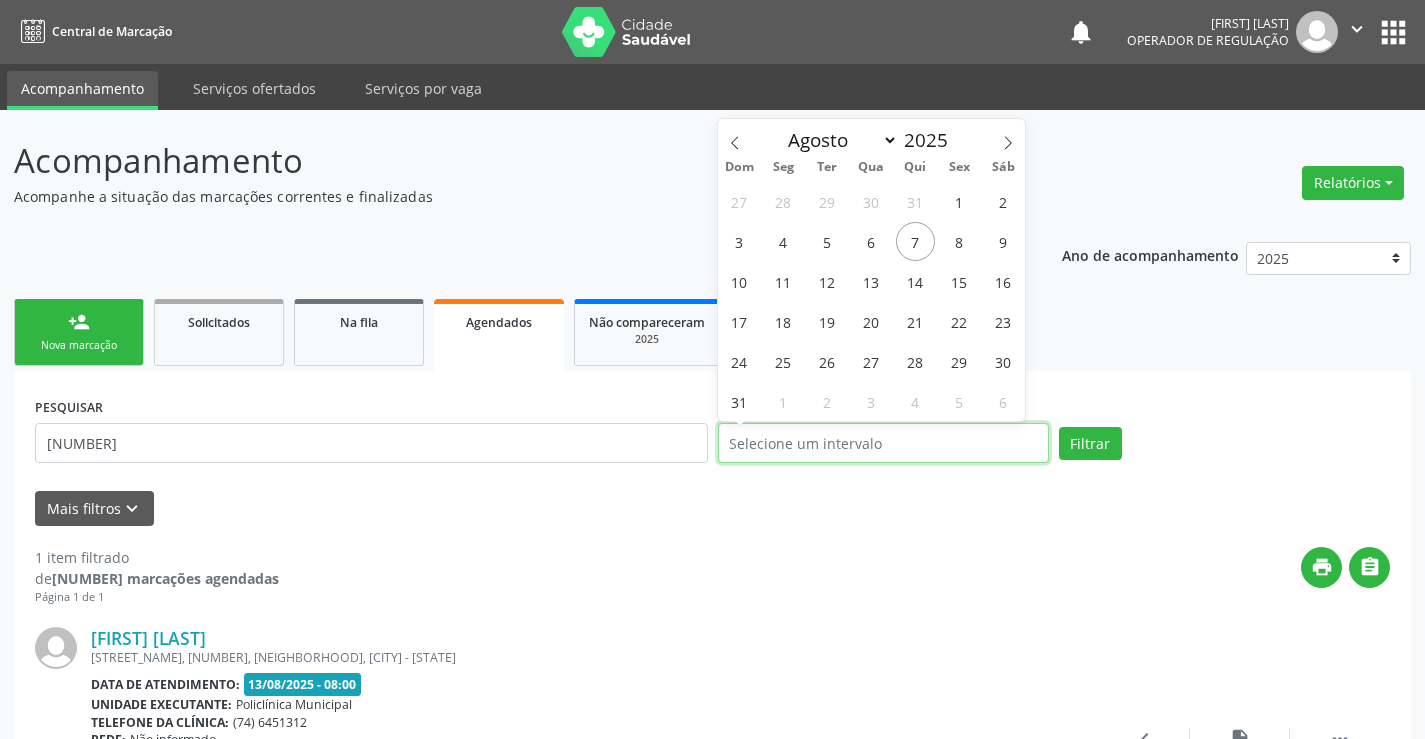 click at bounding box center [883, 443] 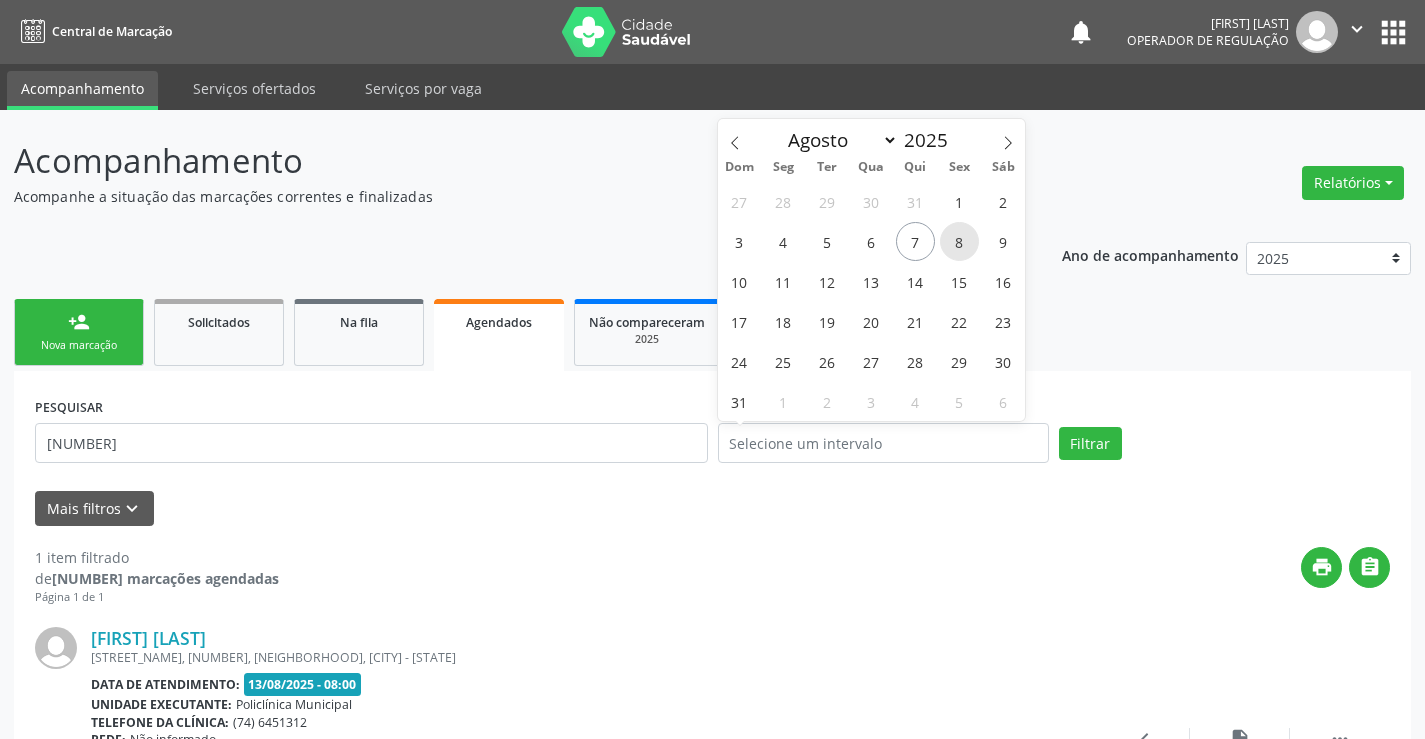 click on "8" at bounding box center [959, 241] 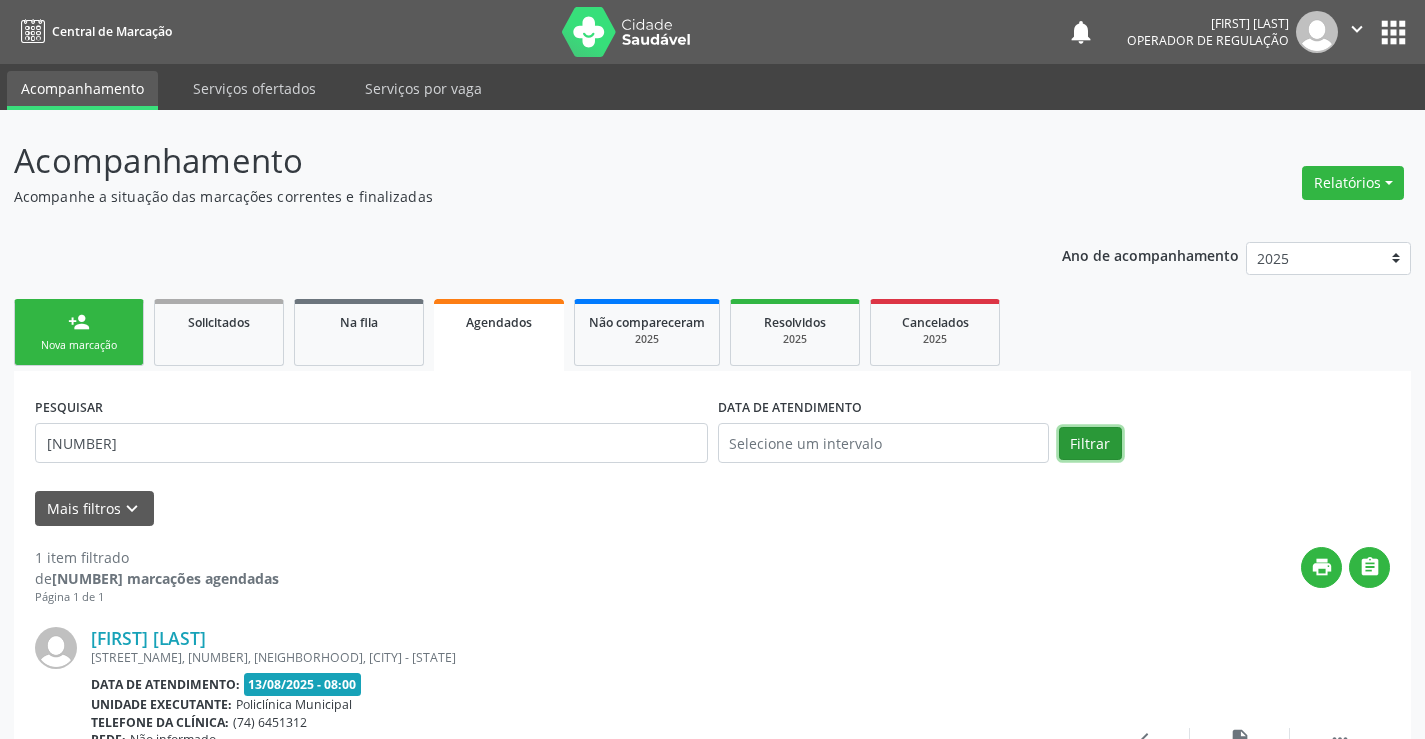 click on "Filtrar" at bounding box center [1090, 444] 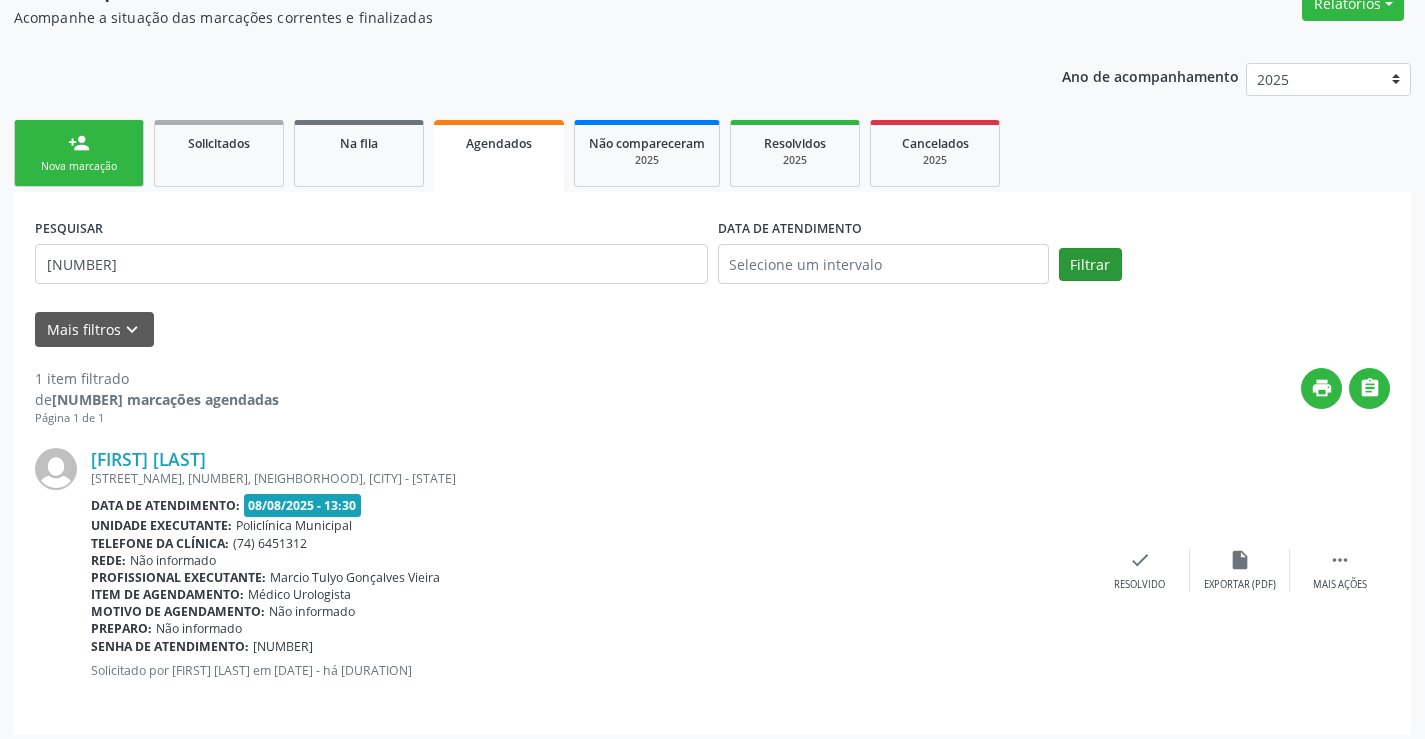 scroll, scrollTop: 189, scrollLeft: 0, axis: vertical 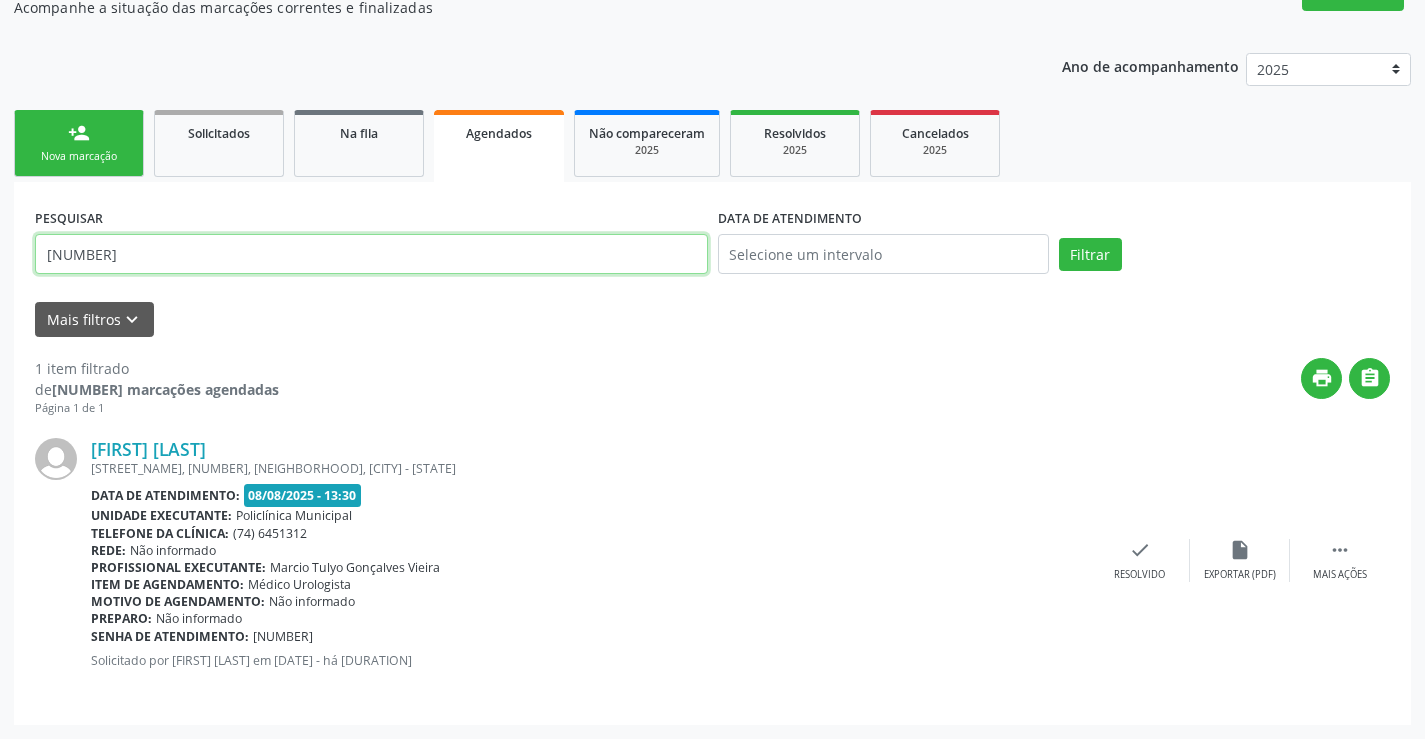 click on "[NUMBER]" at bounding box center (371, 254) 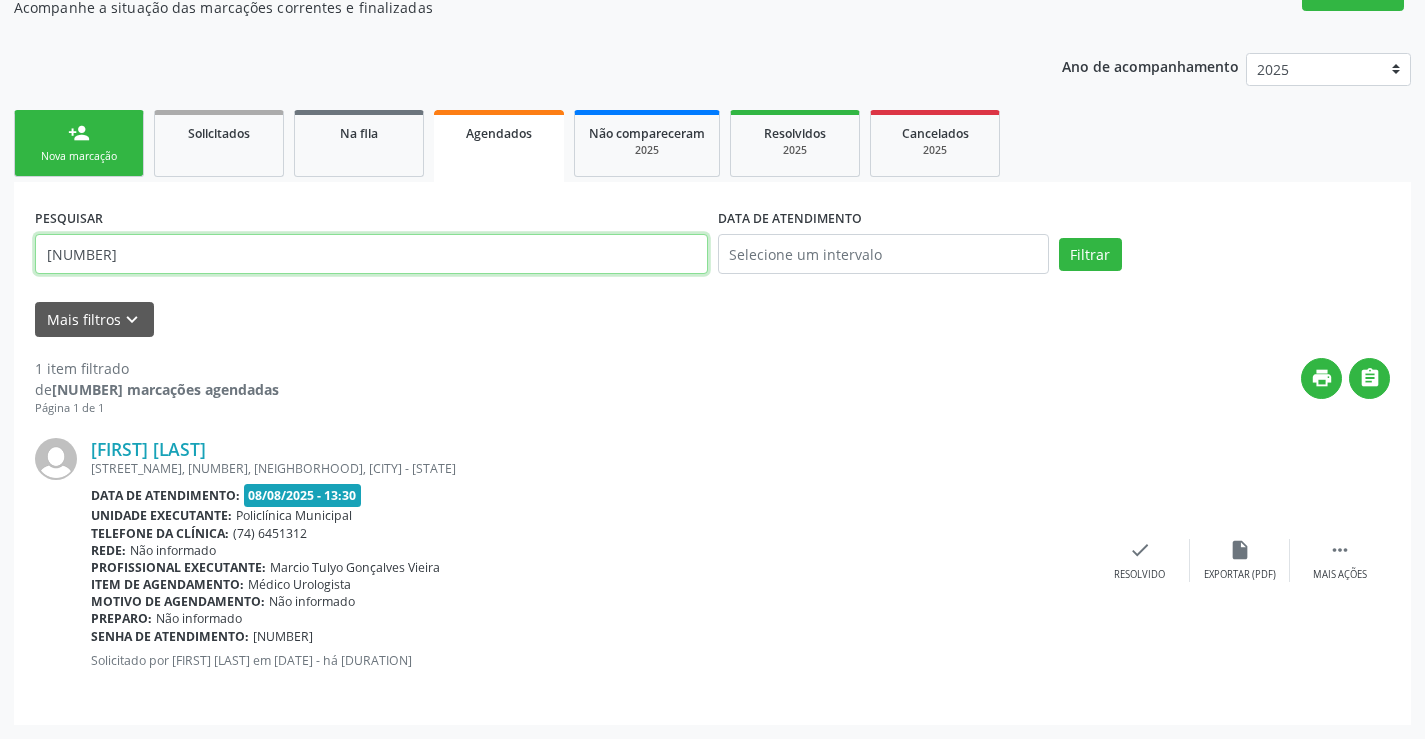 type on "[NUMBER]" 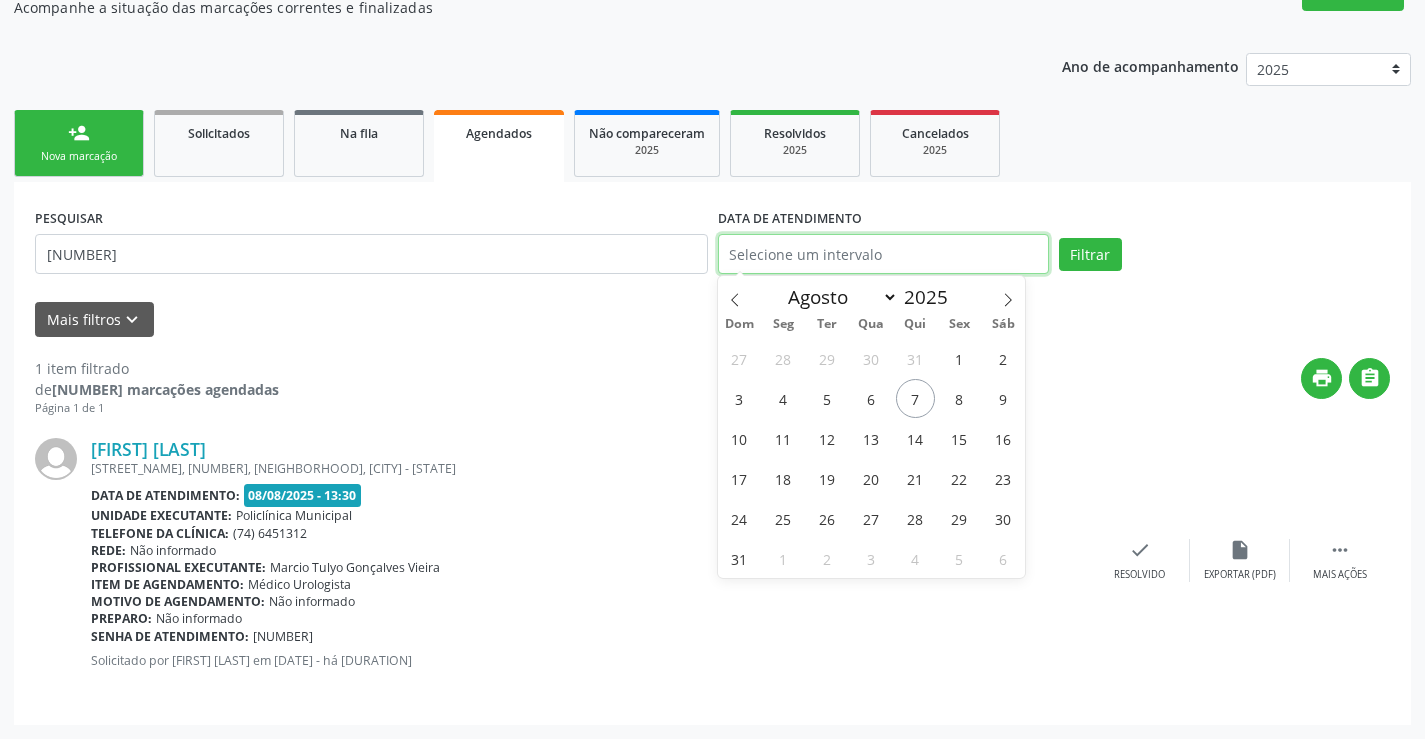 click at bounding box center (883, 254) 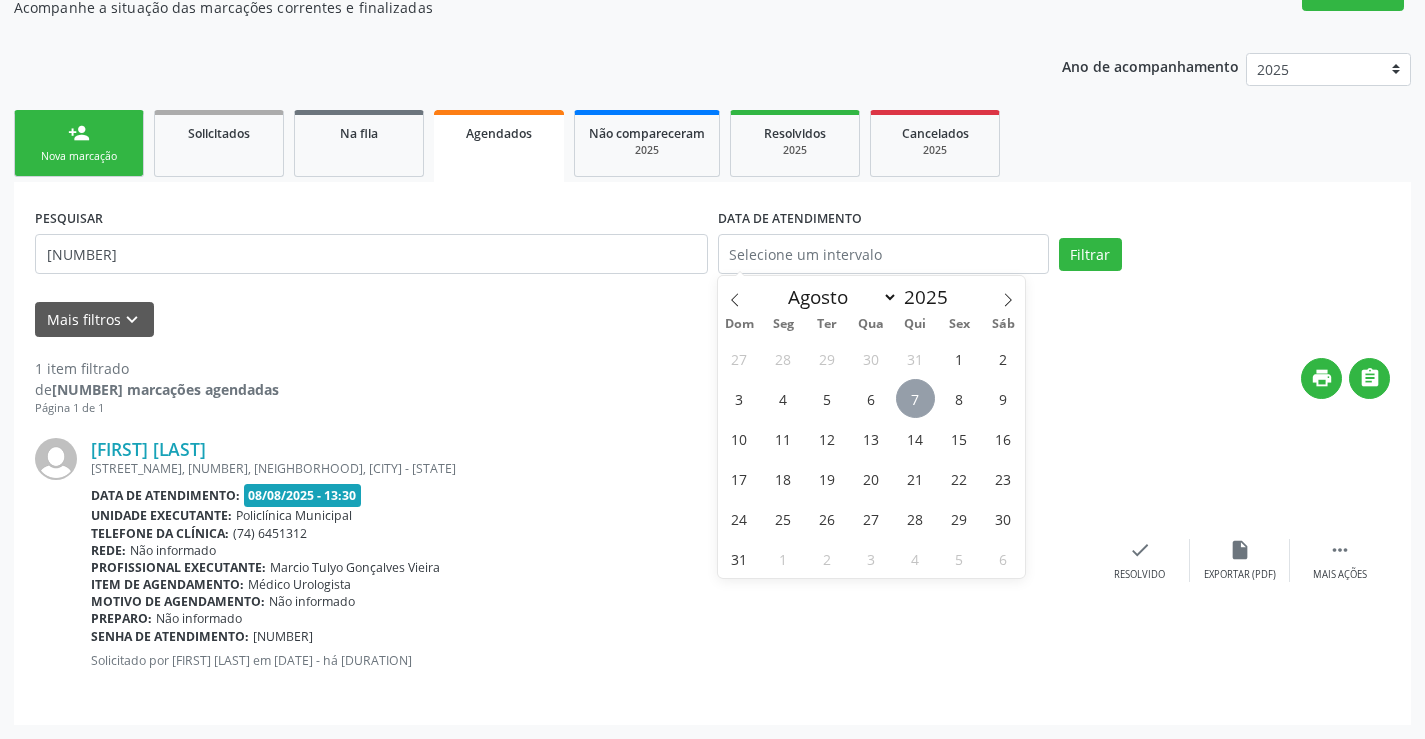 click on "7" at bounding box center [915, 398] 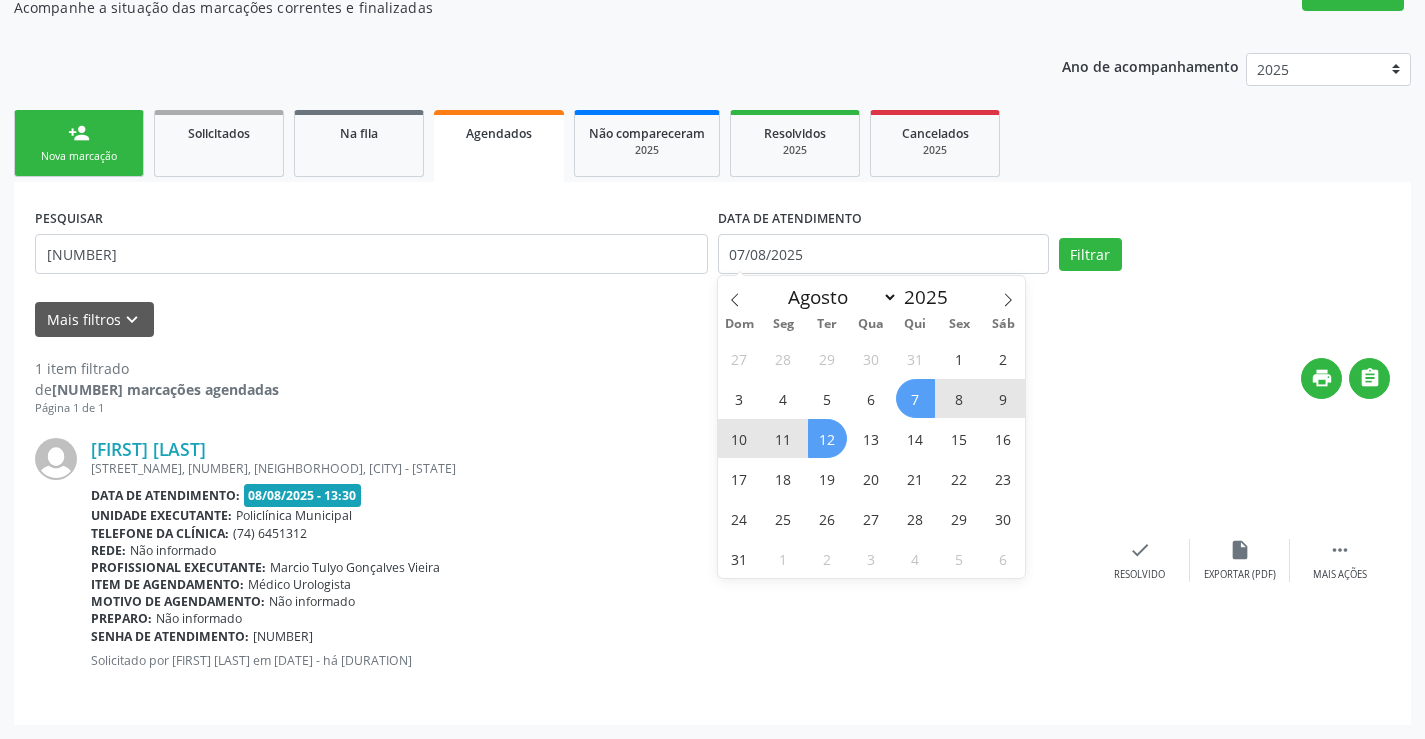click on "12" at bounding box center [827, 438] 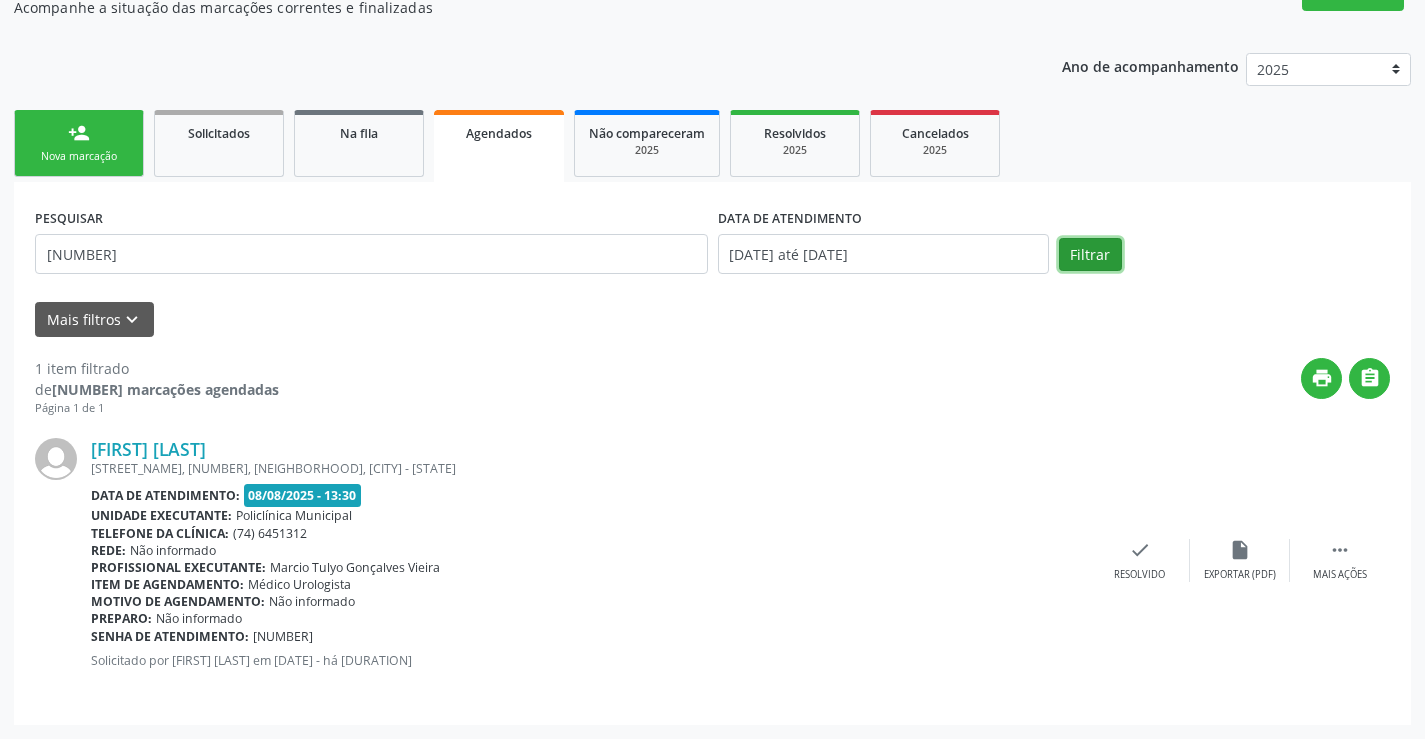 click on "Filtrar" at bounding box center (1090, 255) 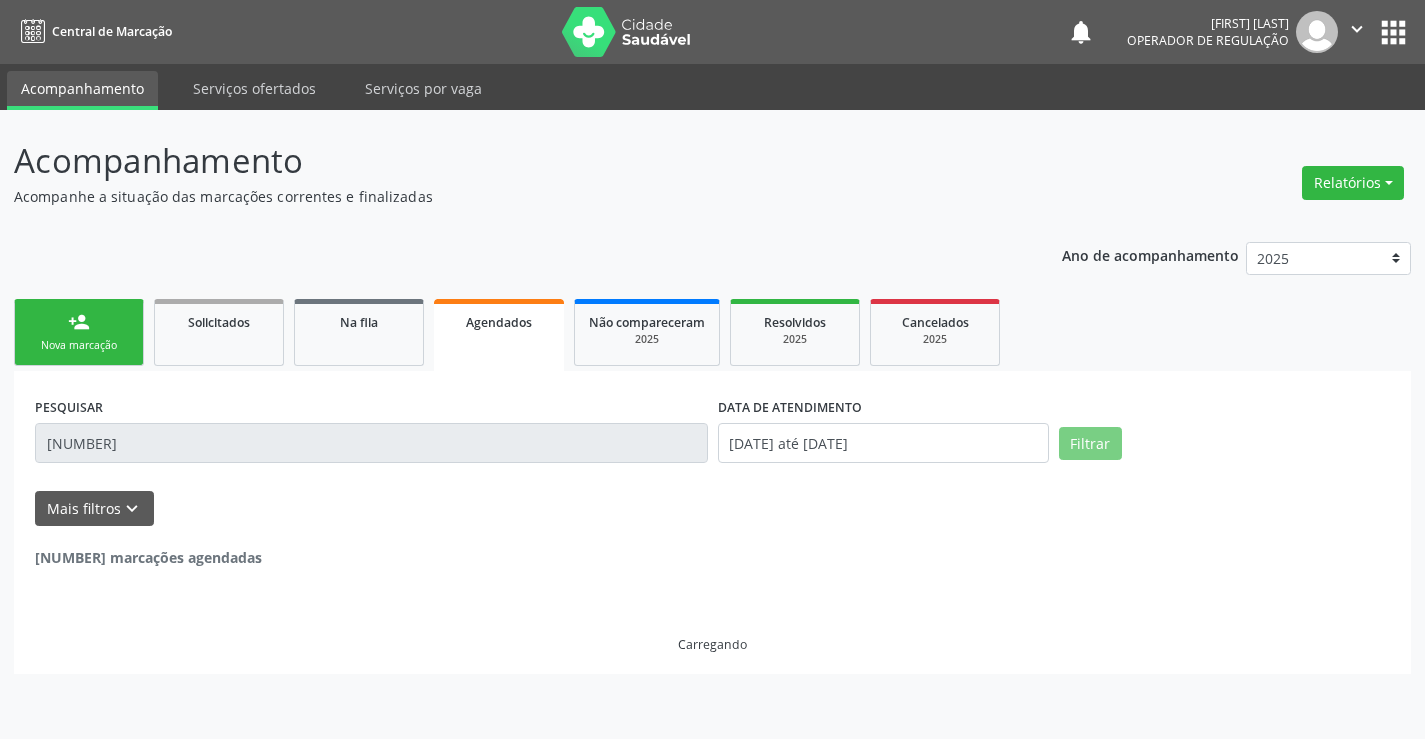 scroll, scrollTop: 0, scrollLeft: 0, axis: both 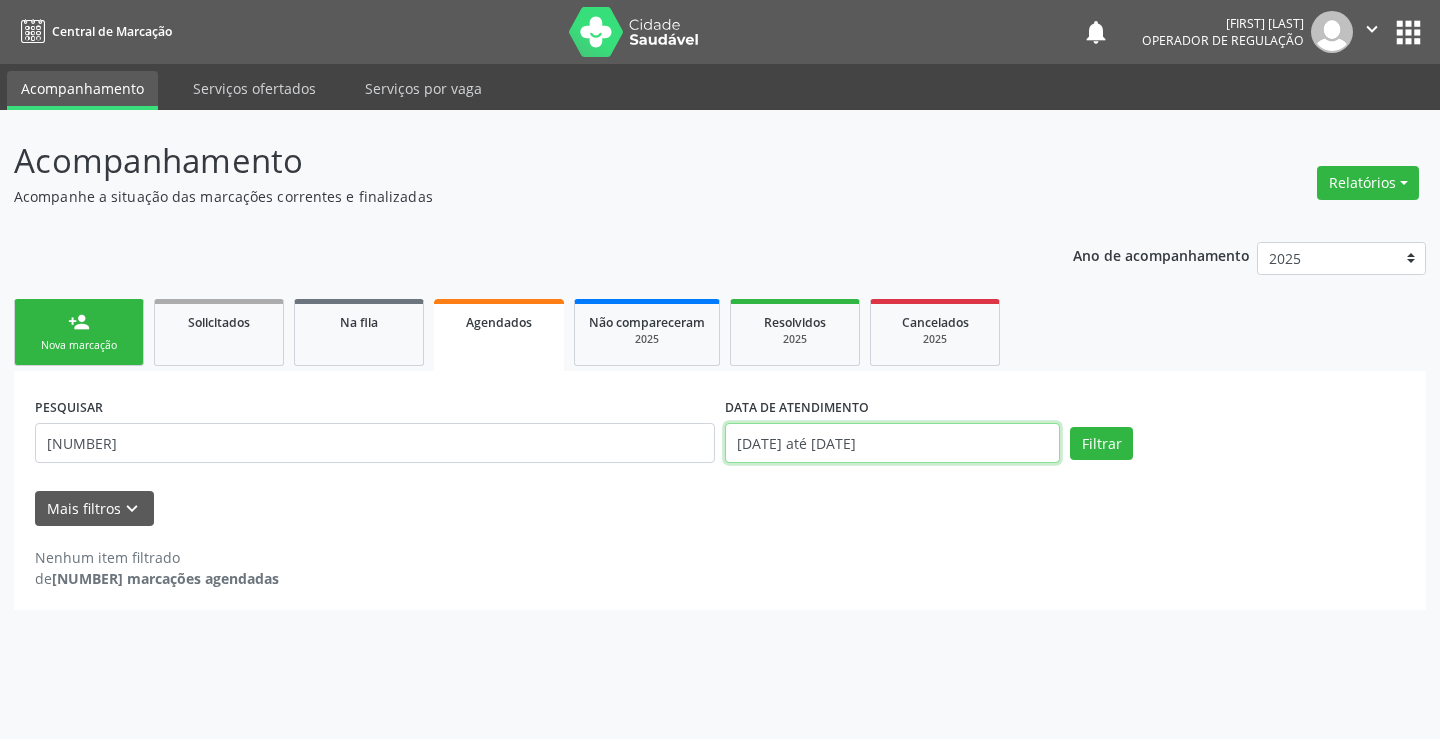 click on "[DATE] até [DATE]" at bounding box center (892, 443) 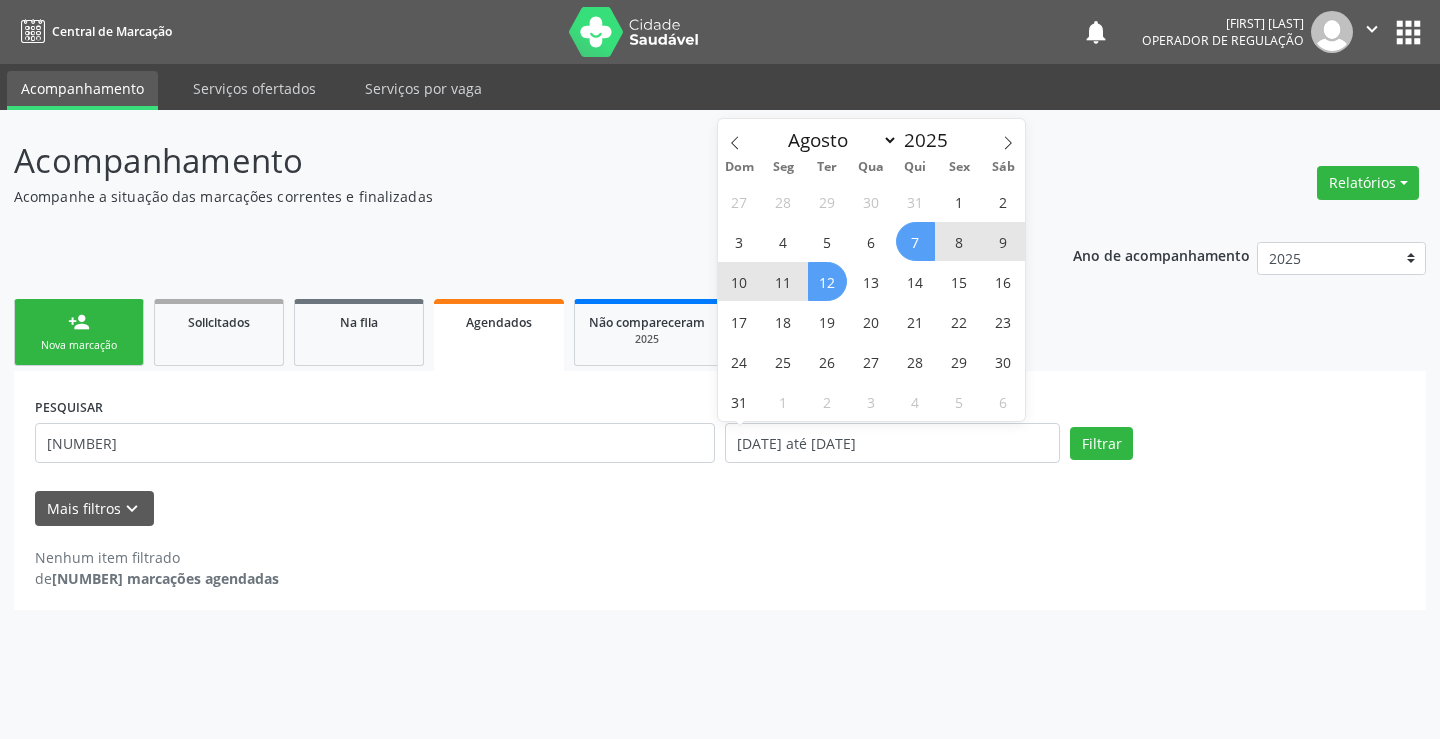 click on "12" at bounding box center (827, 281) 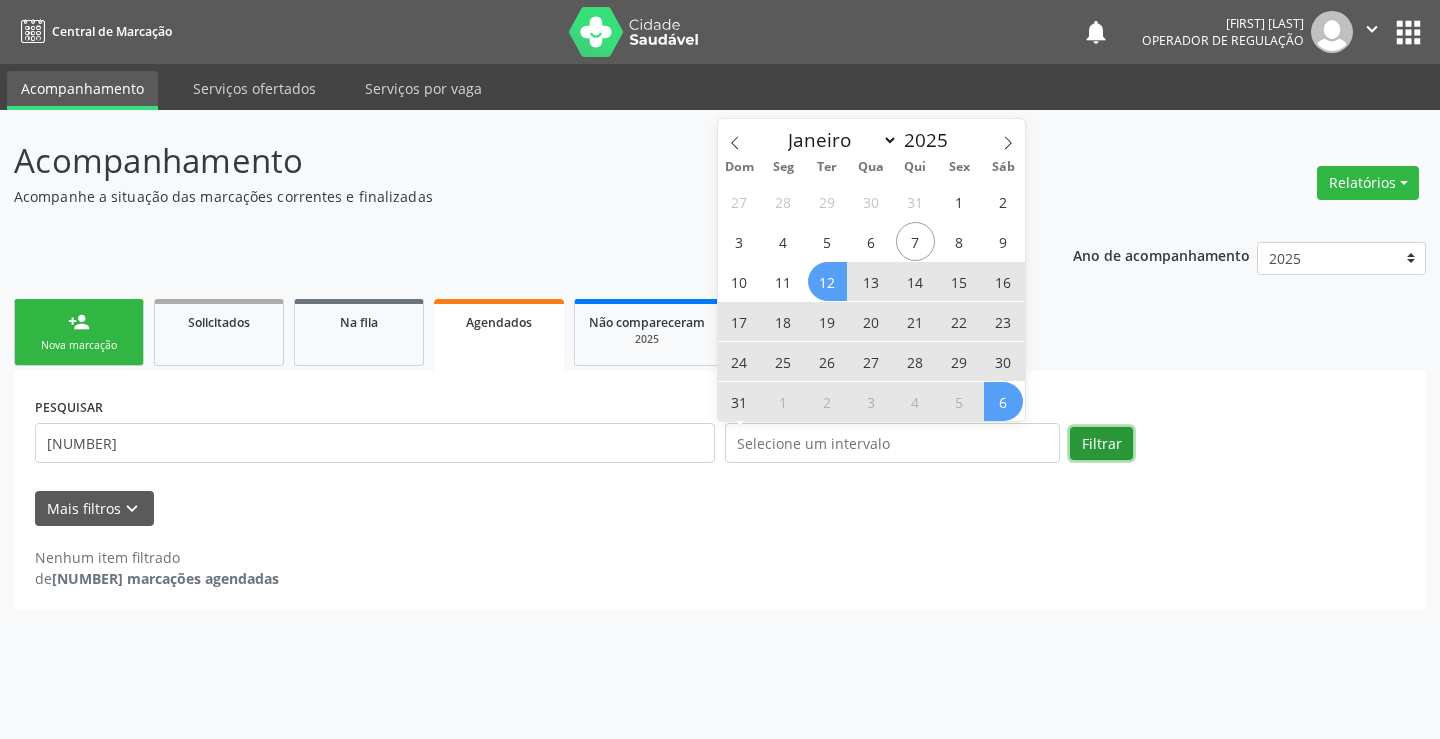 click on "Filtrar" at bounding box center (1101, 444) 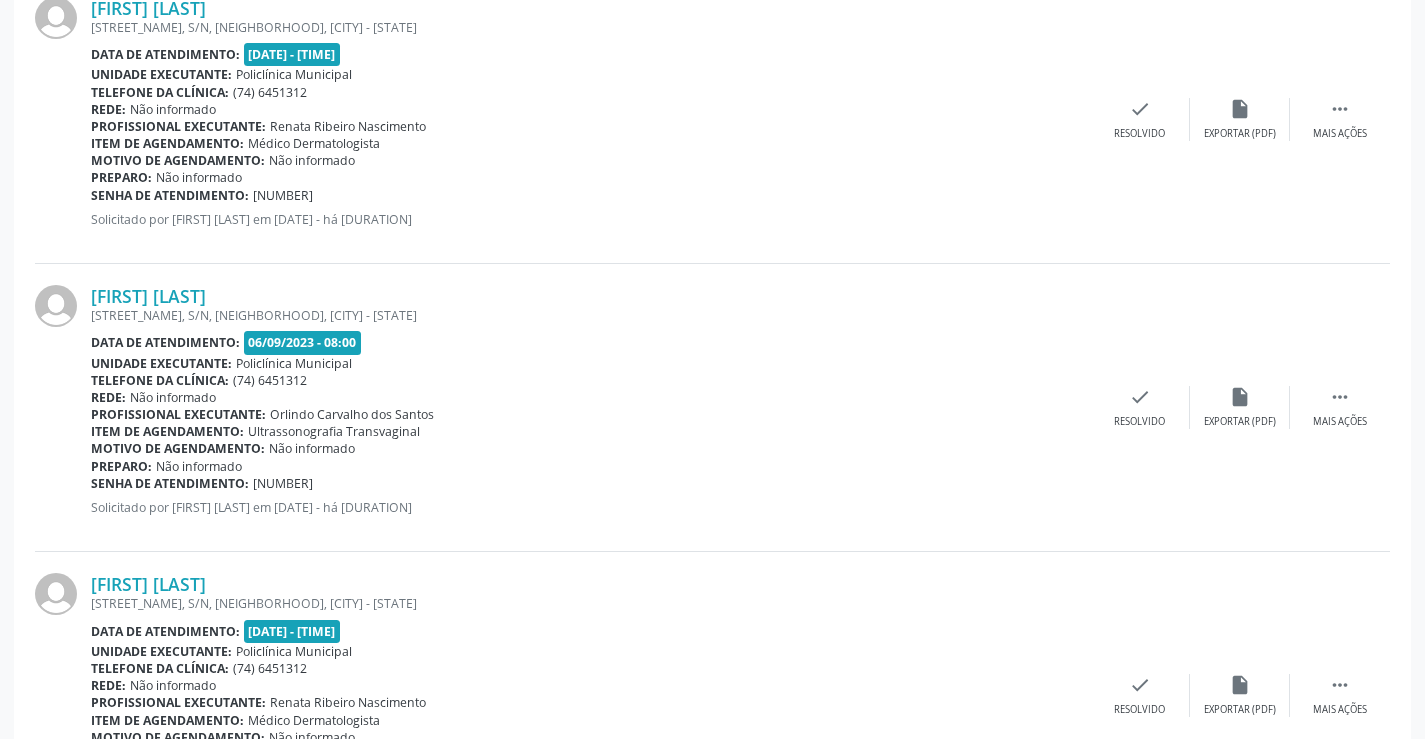 scroll, scrollTop: 0, scrollLeft: 0, axis: both 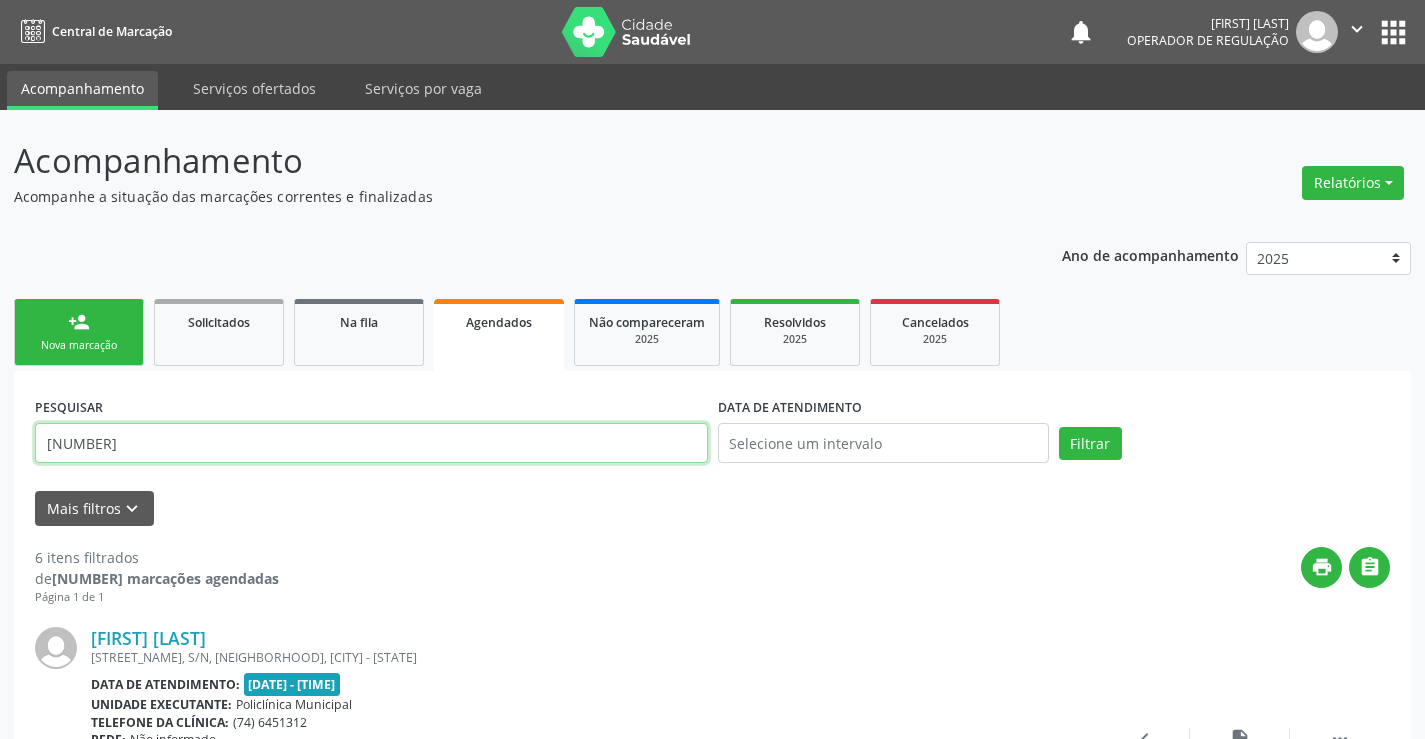 click on "[NUMBER]" at bounding box center (371, 443) 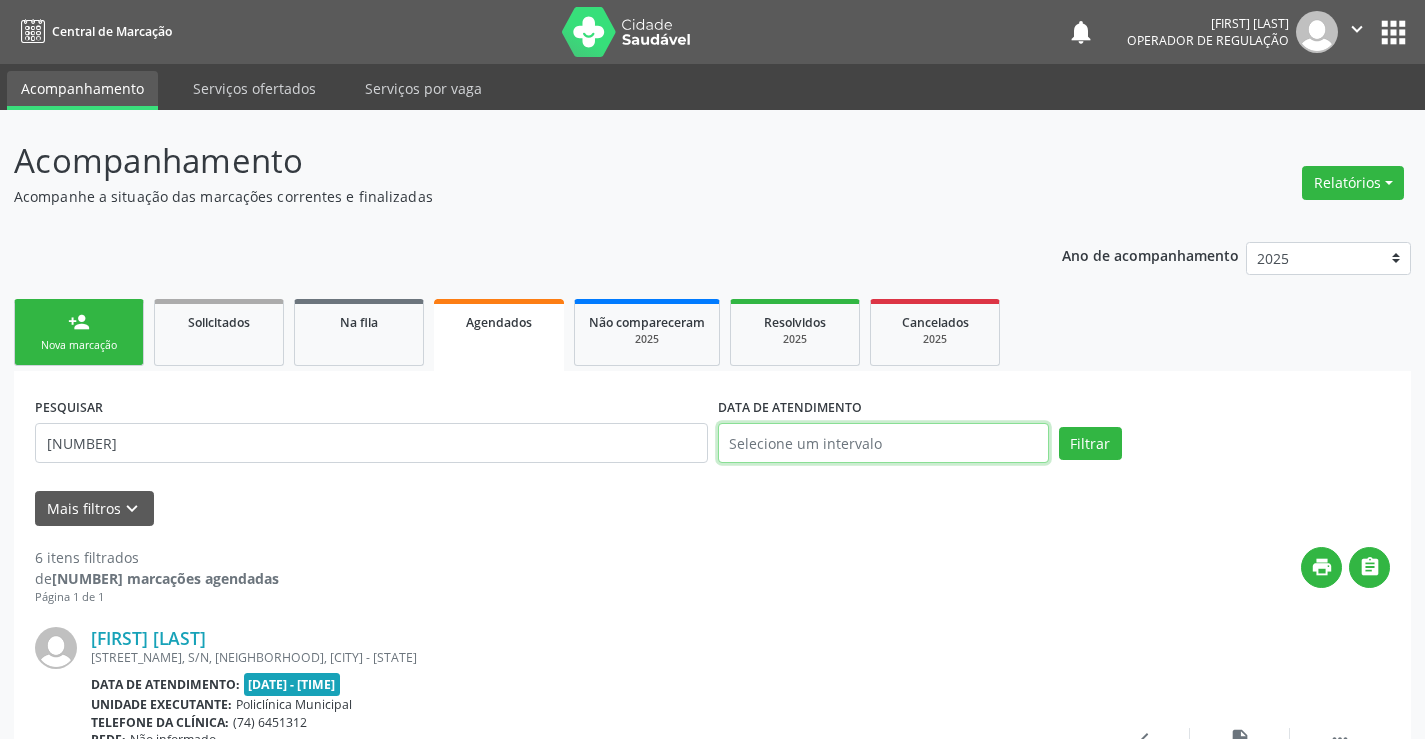 click at bounding box center [883, 443] 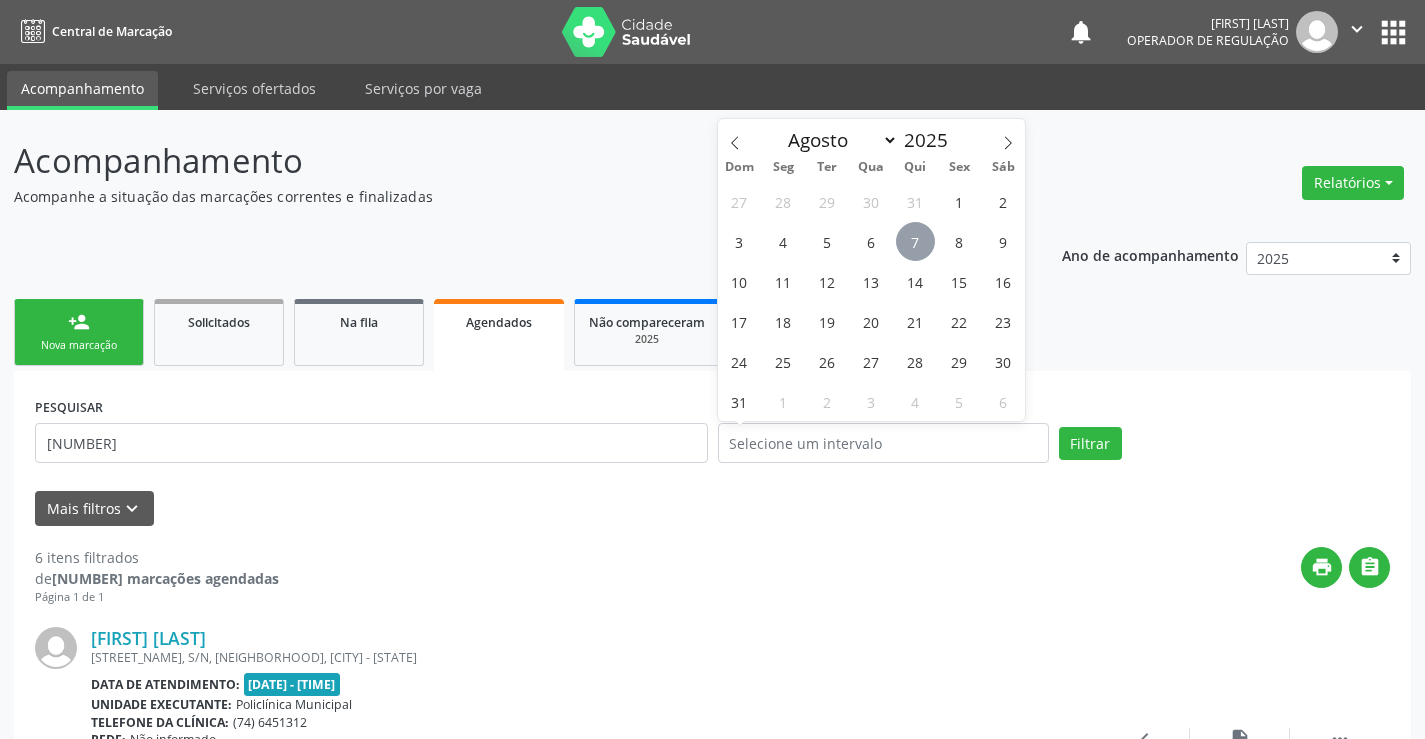 click on "7" at bounding box center [915, 241] 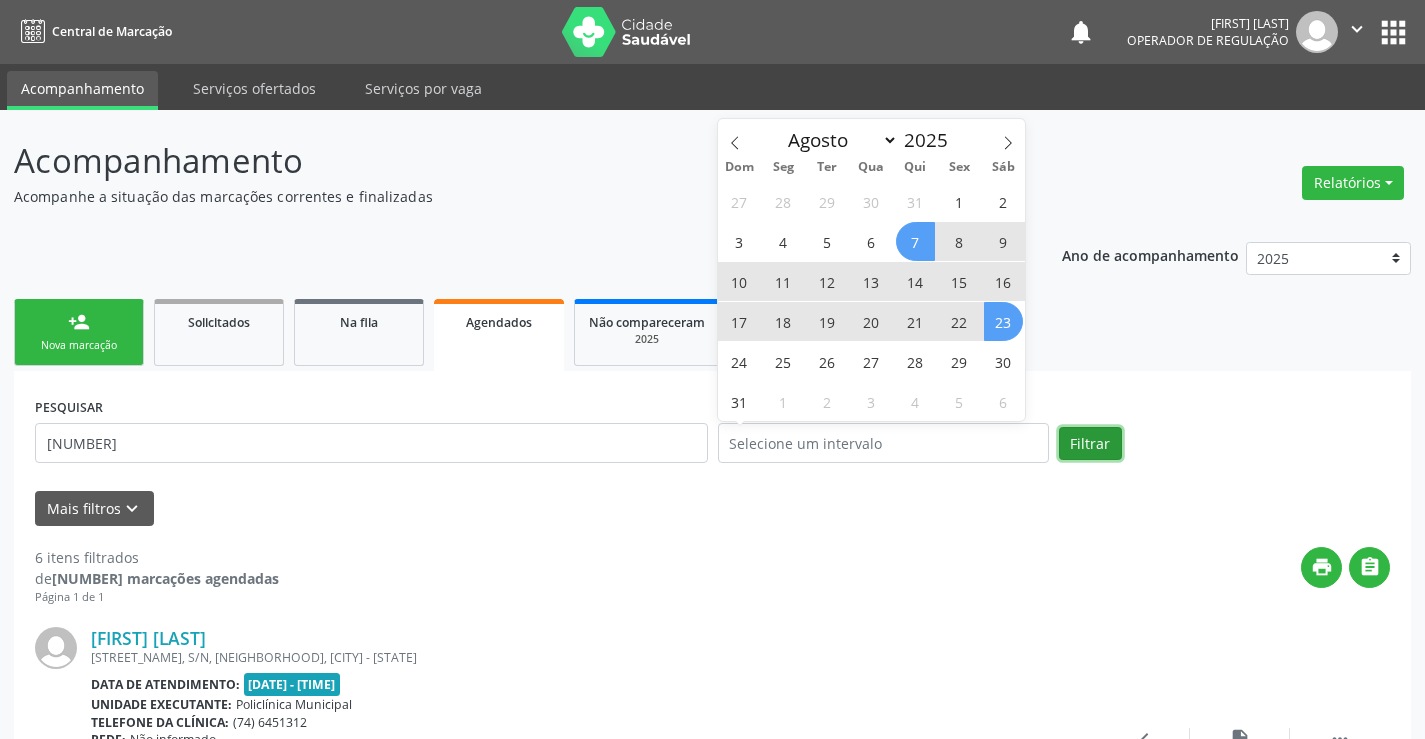 click on "Filtrar" at bounding box center (1090, 444) 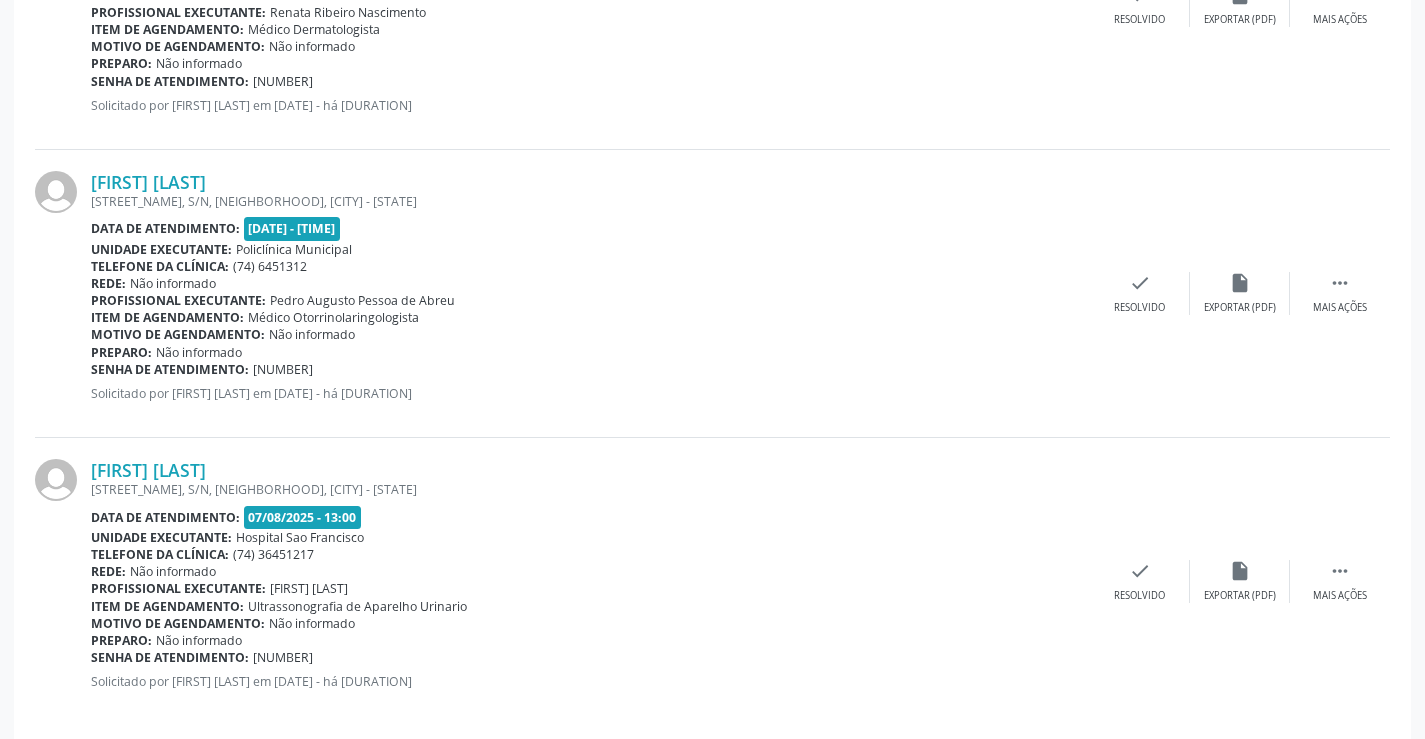 scroll, scrollTop: 1918, scrollLeft: 0, axis: vertical 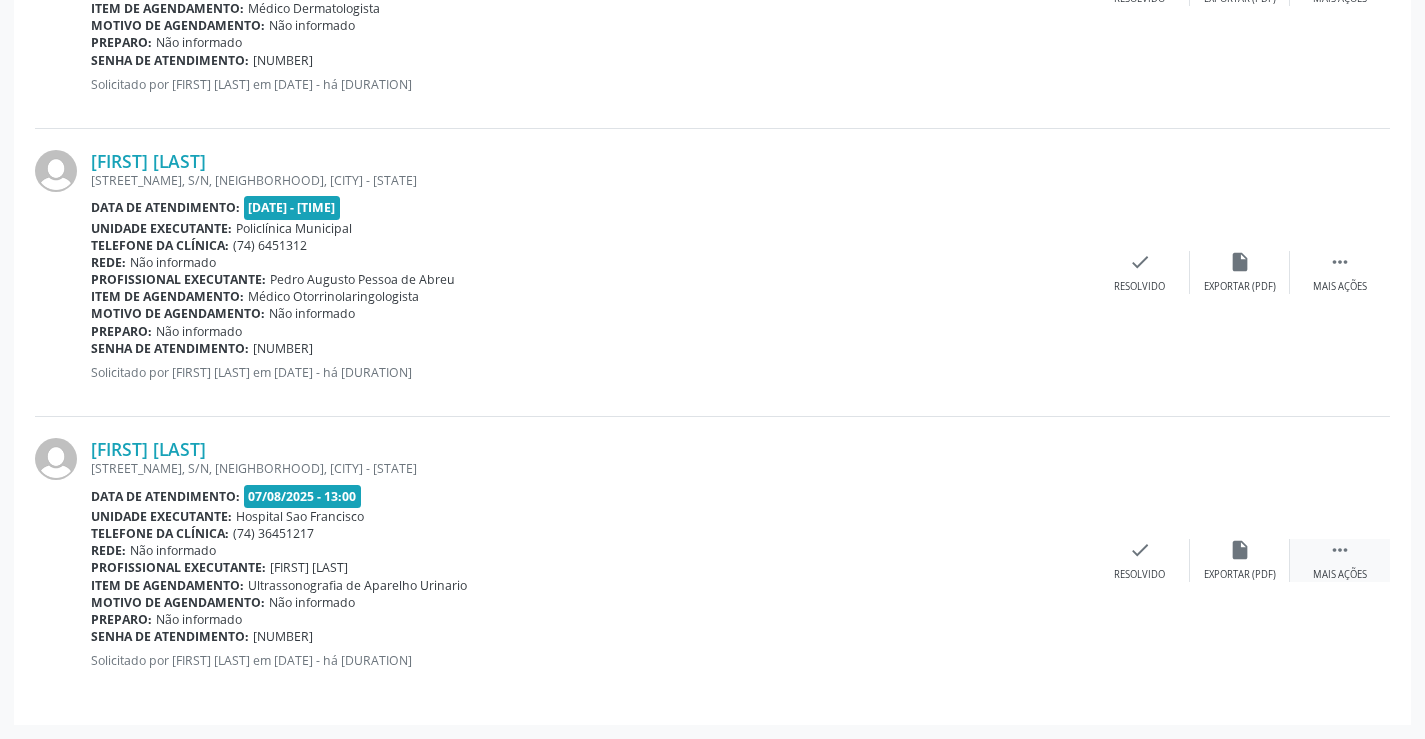 click on "
Mais ações" at bounding box center (1340, 560) 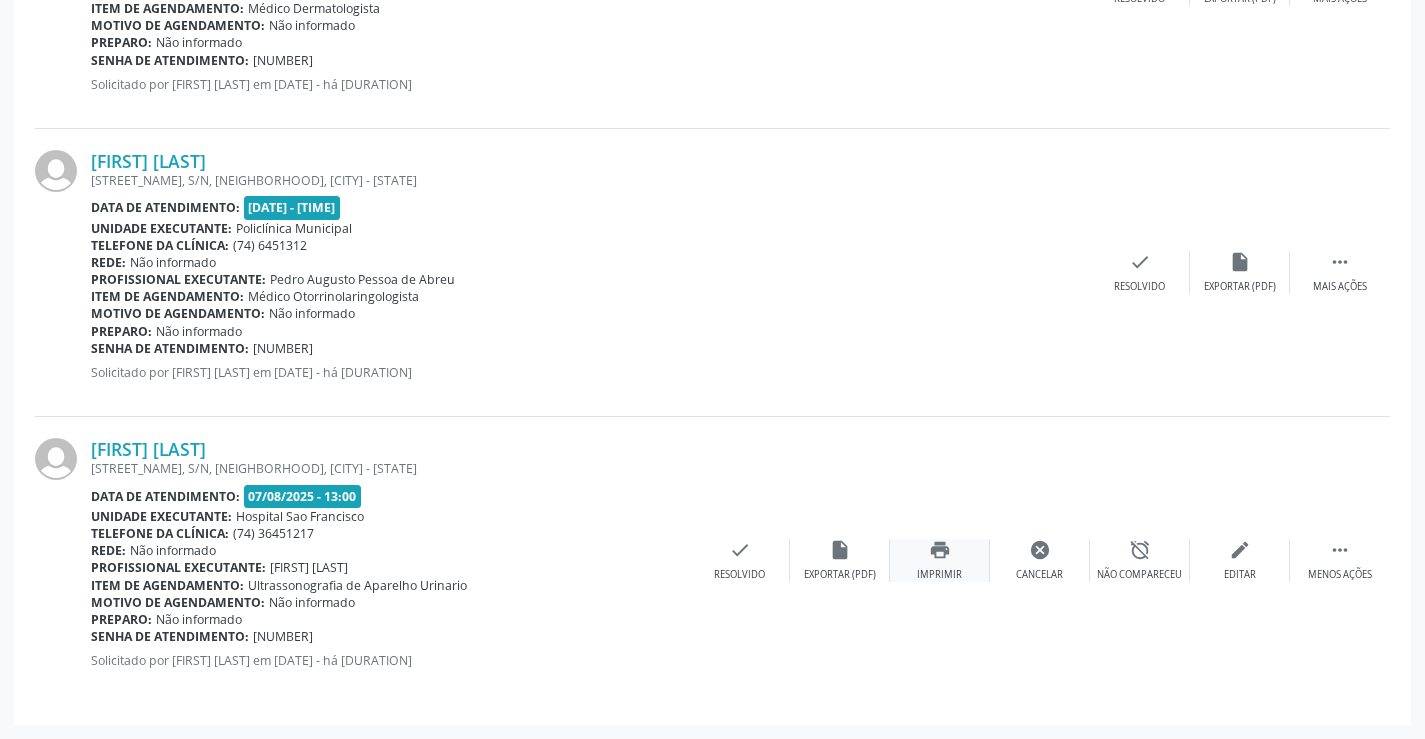 click on "print
Imprimir" at bounding box center (940, 560) 